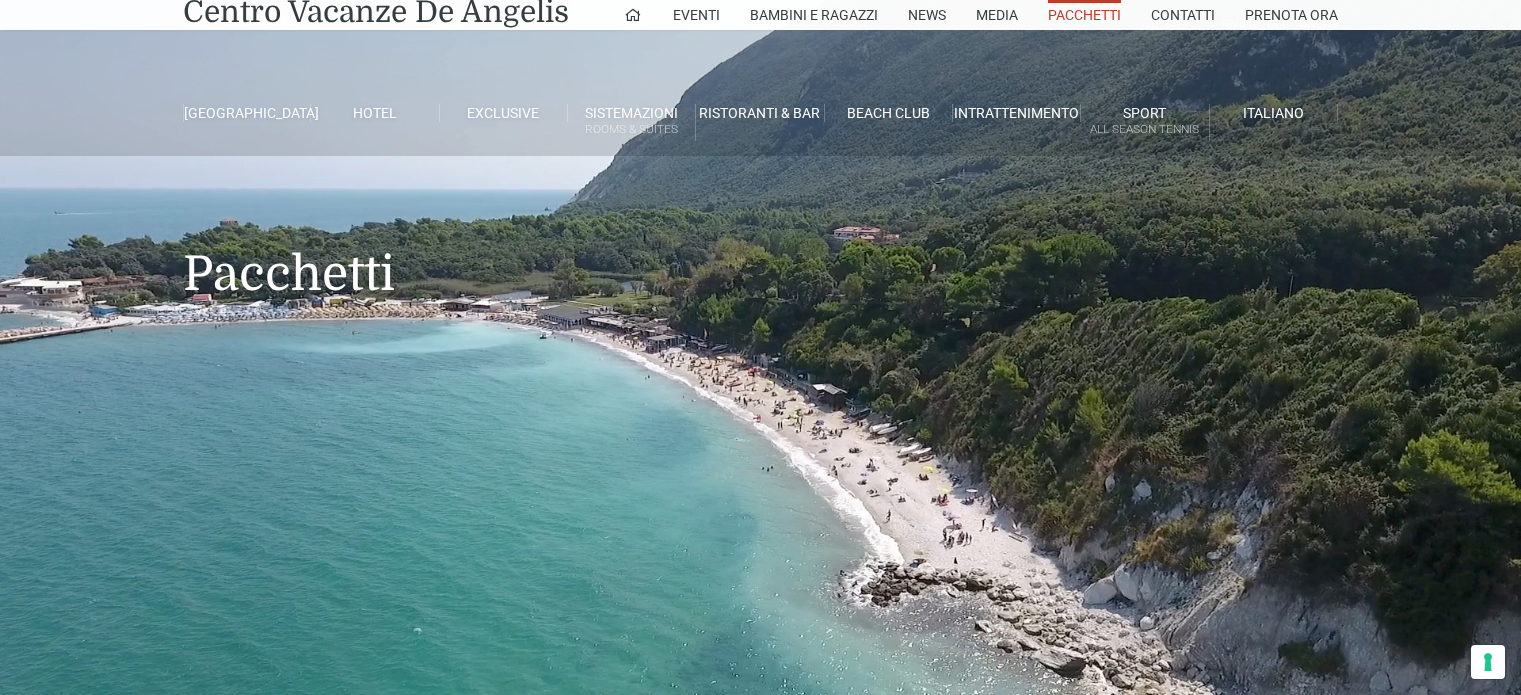 scroll, scrollTop: 5620, scrollLeft: 0, axis: vertical 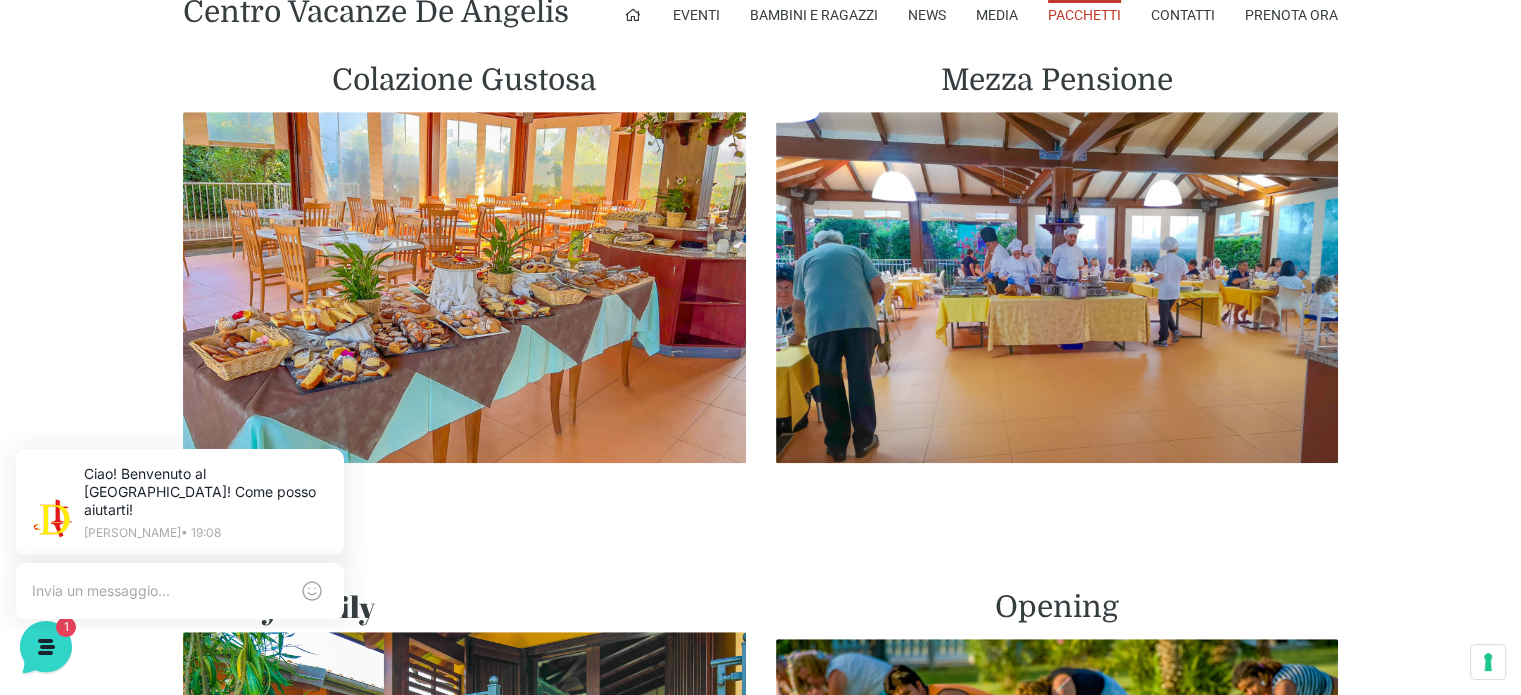 click at bounding box center [1057, 288] 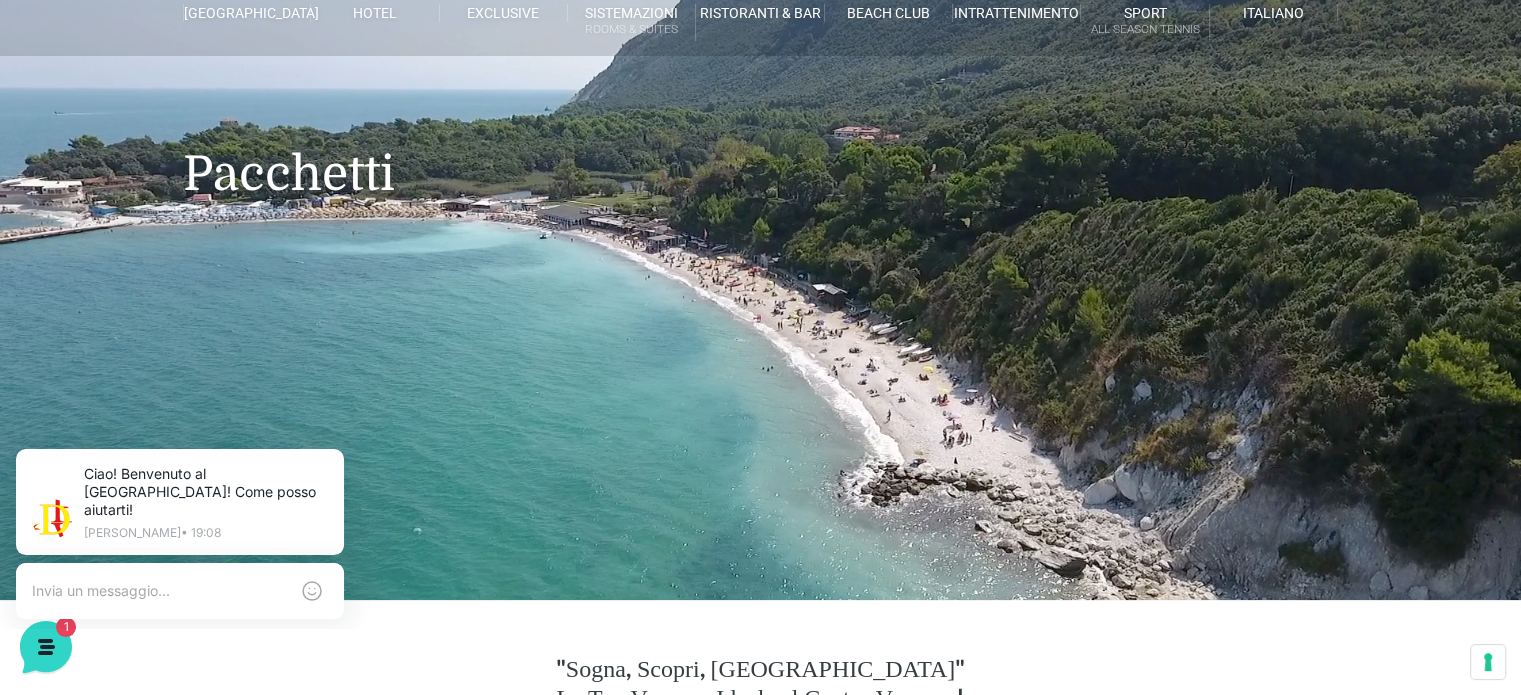 scroll, scrollTop: 0, scrollLeft: 0, axis: both 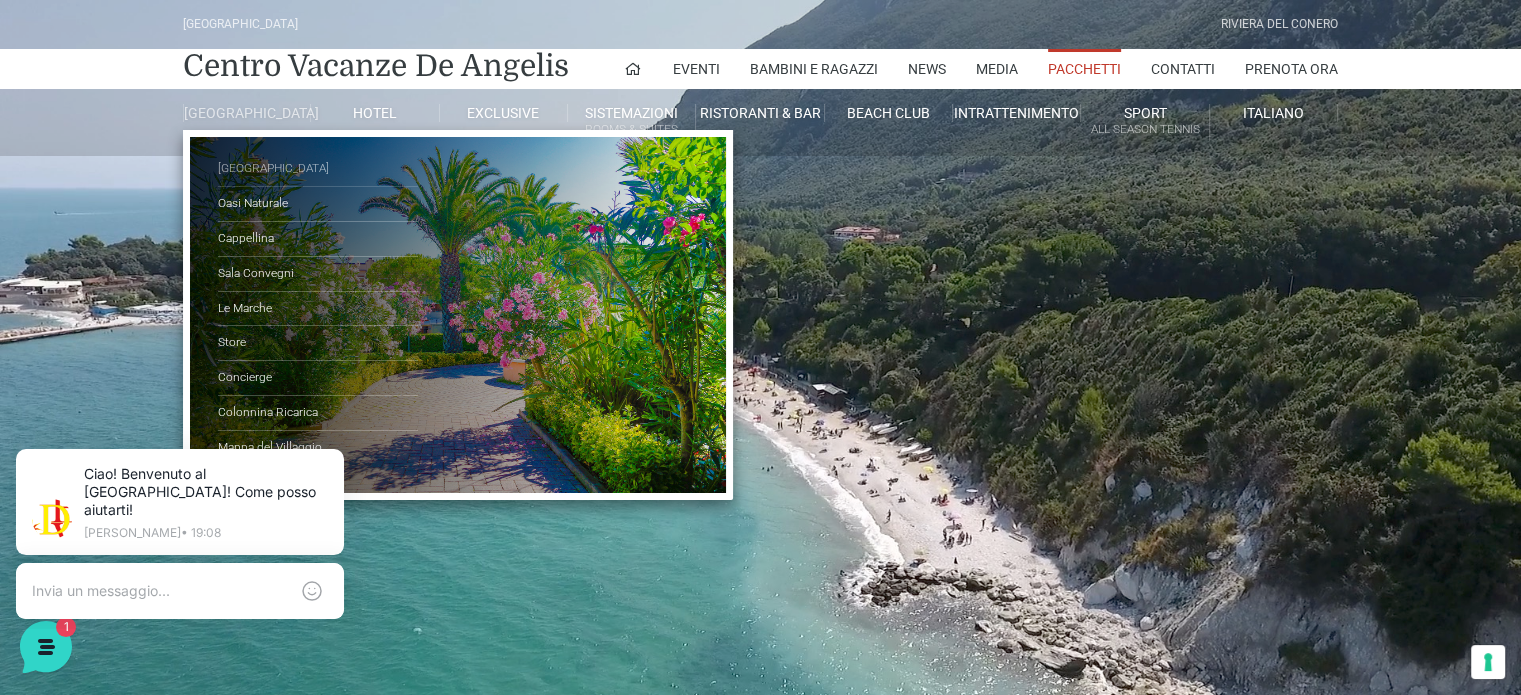 click on "[GEOGRAPHIC_DATA]" at bounding box center (318, 169) 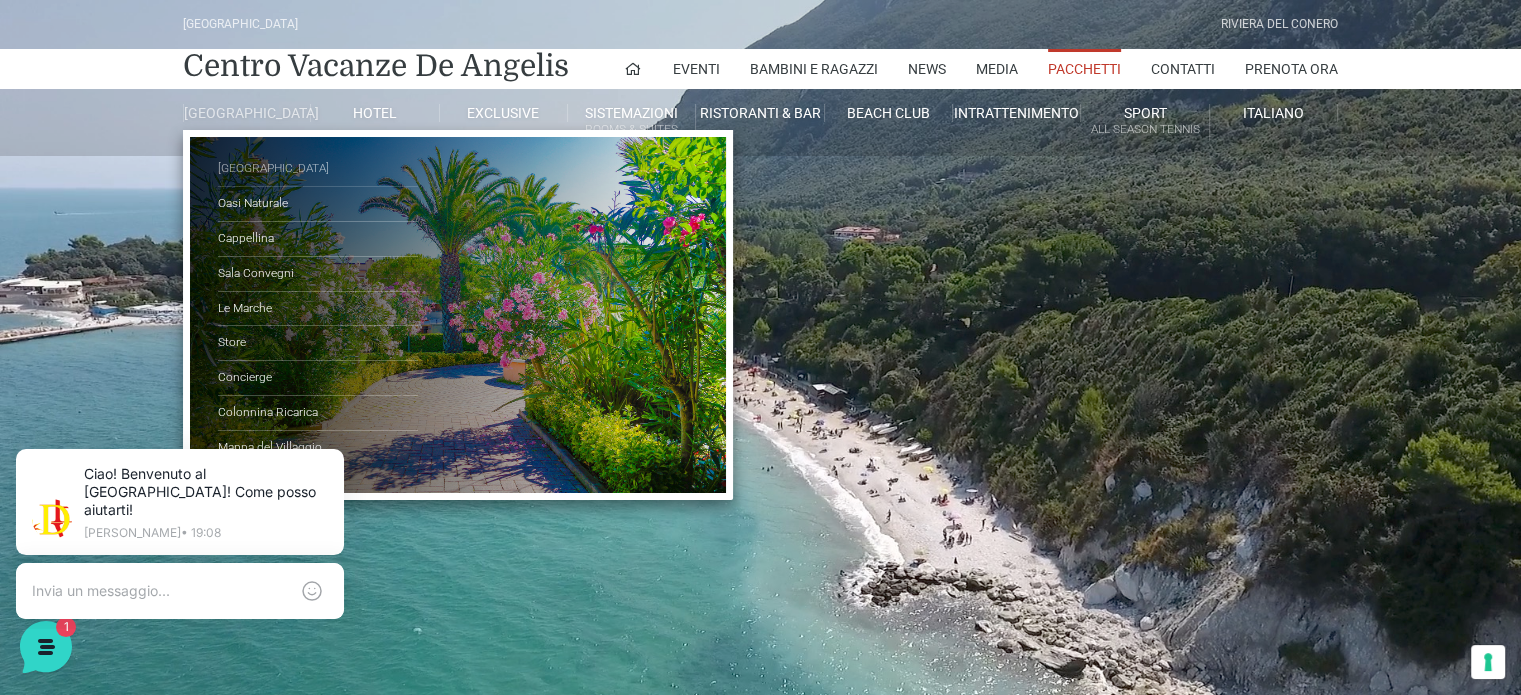 click on "[GEOGRAPHIC_DATA]" at bounding box center [318, 169] 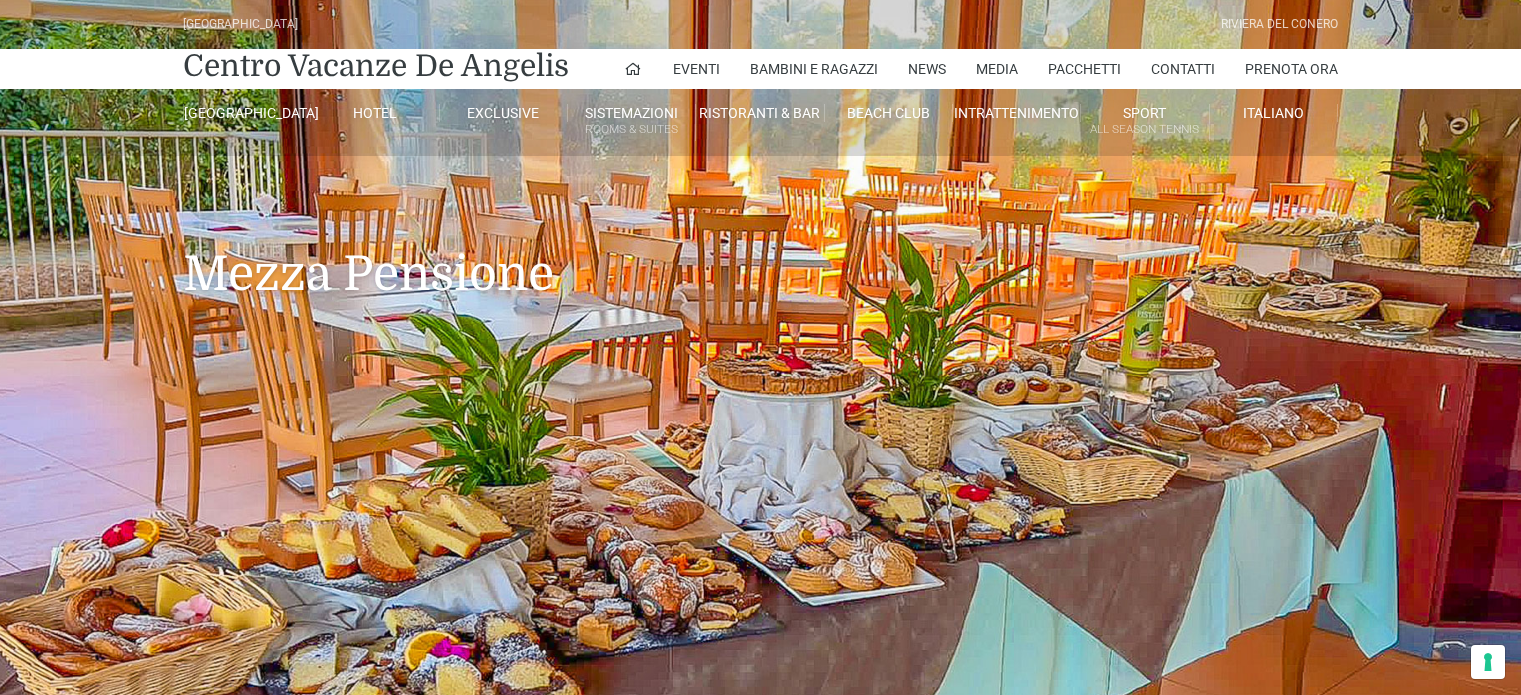 scroll, scrollTop: 0, scrollLeft: 0, axis: both 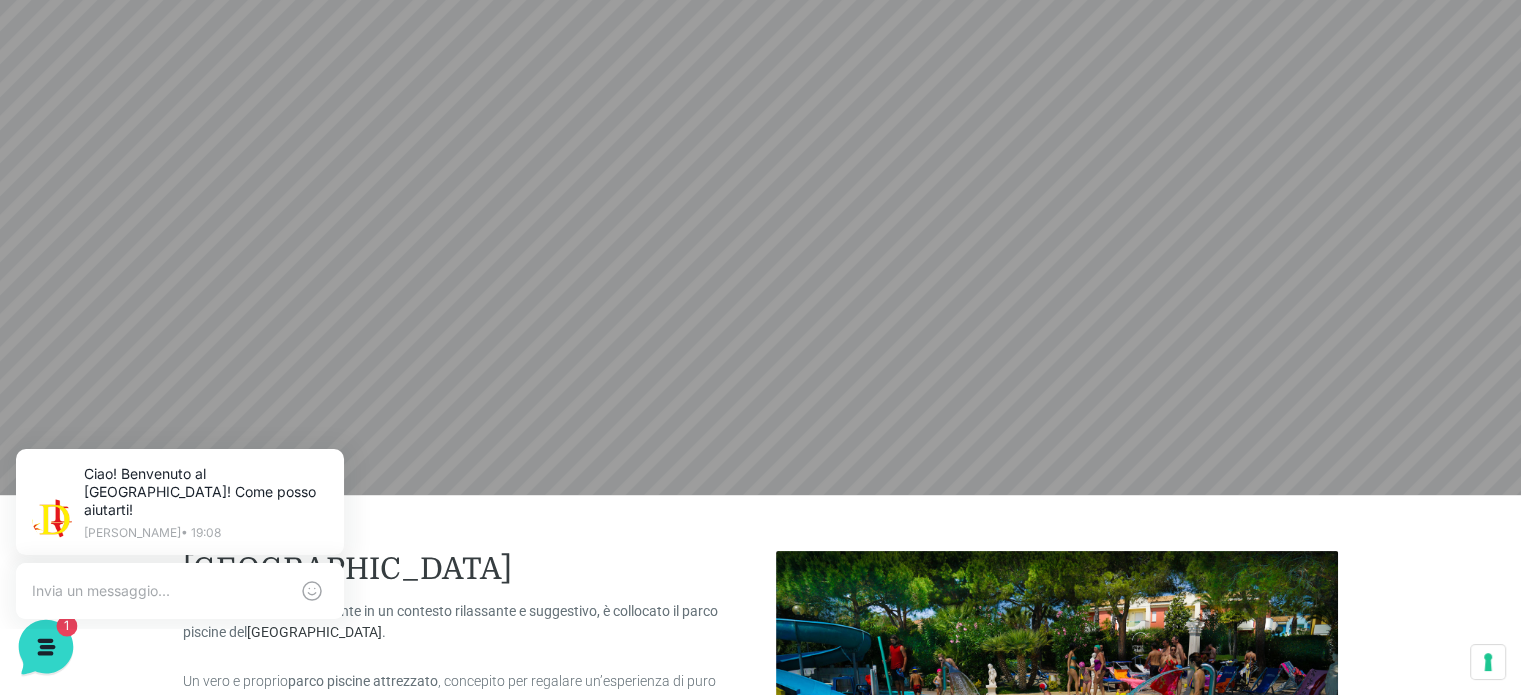 click 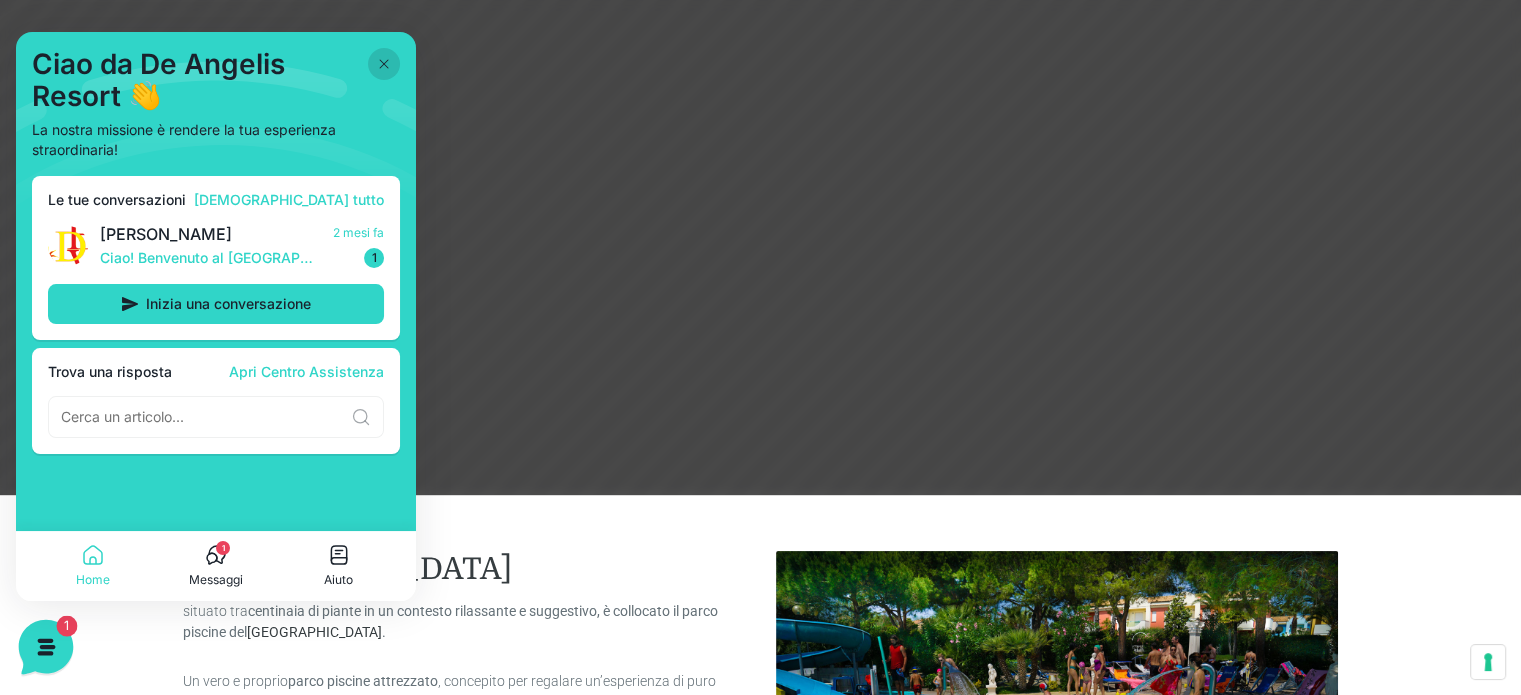 click 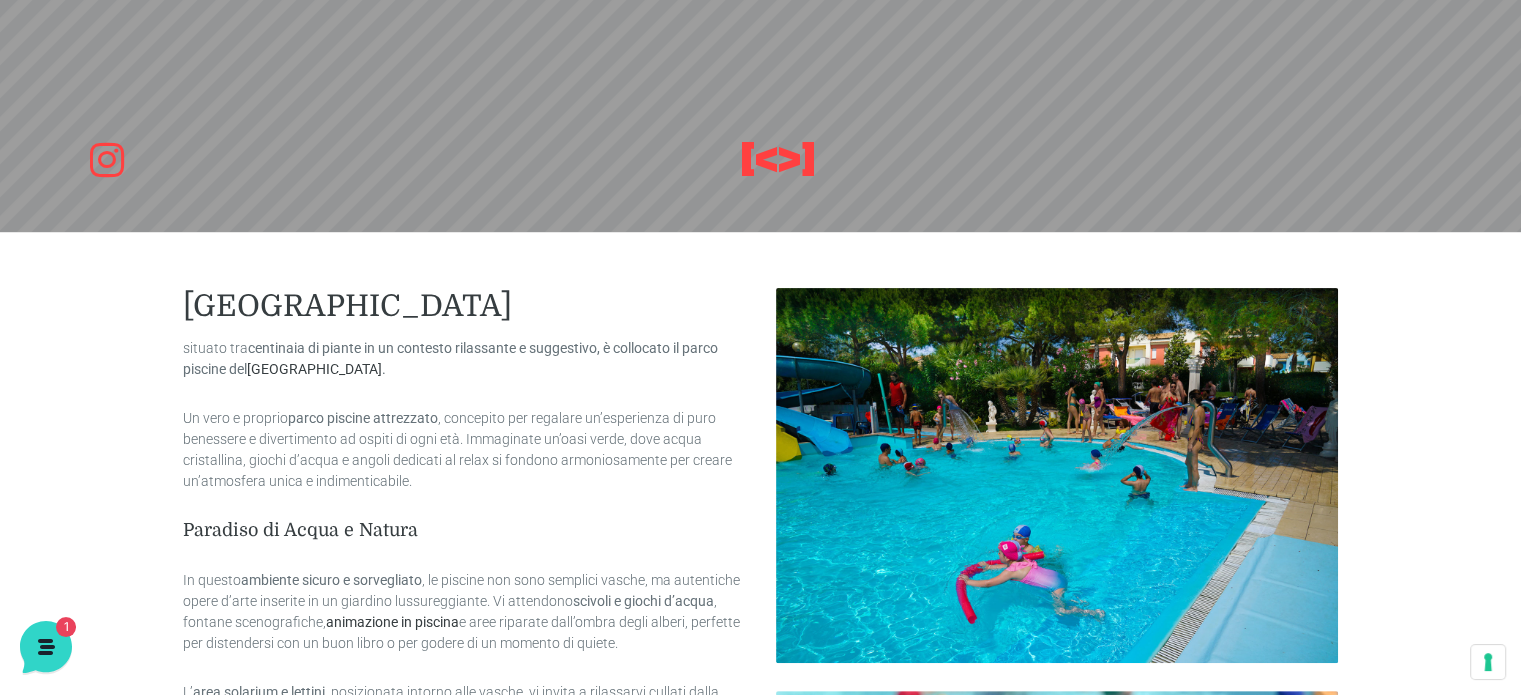 scroll, scrollTop: 0, scrollLeft: 0, axis: both 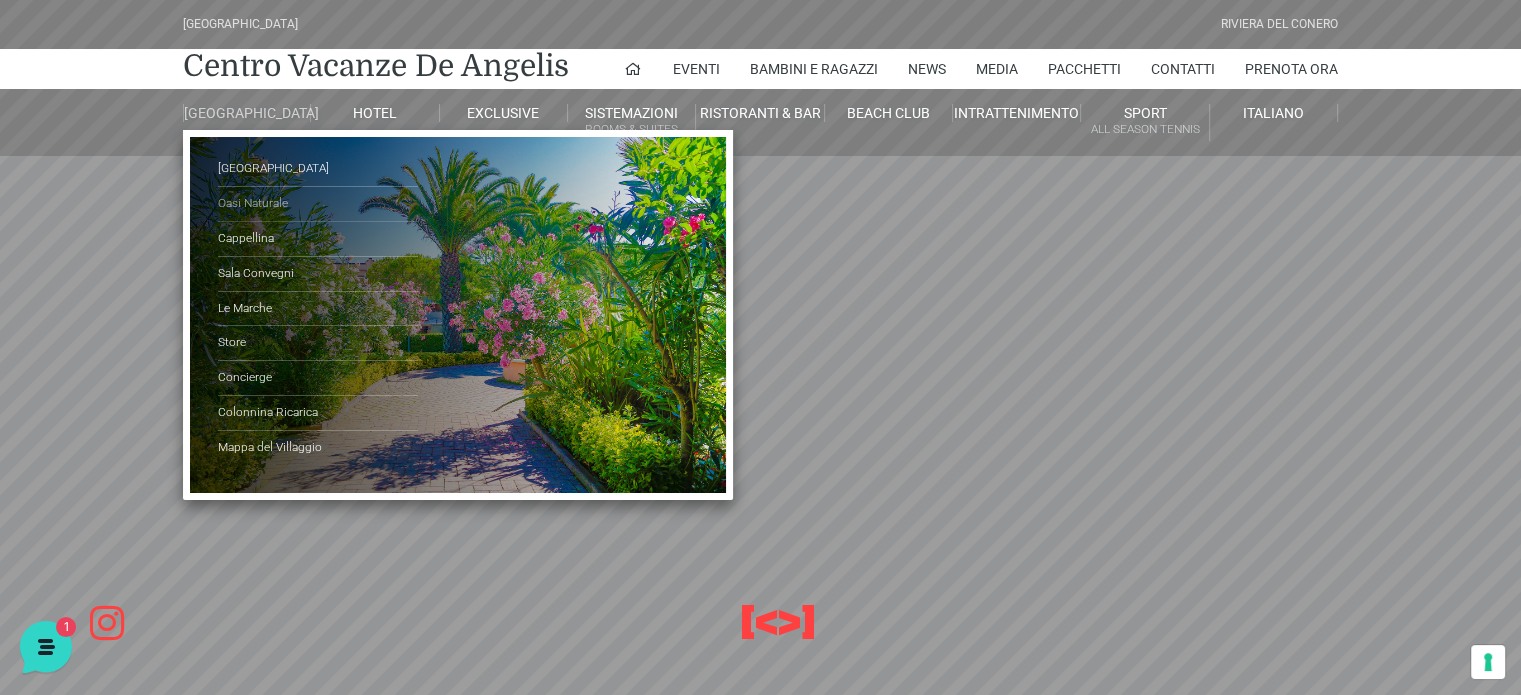 click on "Oasi Naturale" at bounding box center [318, 204] 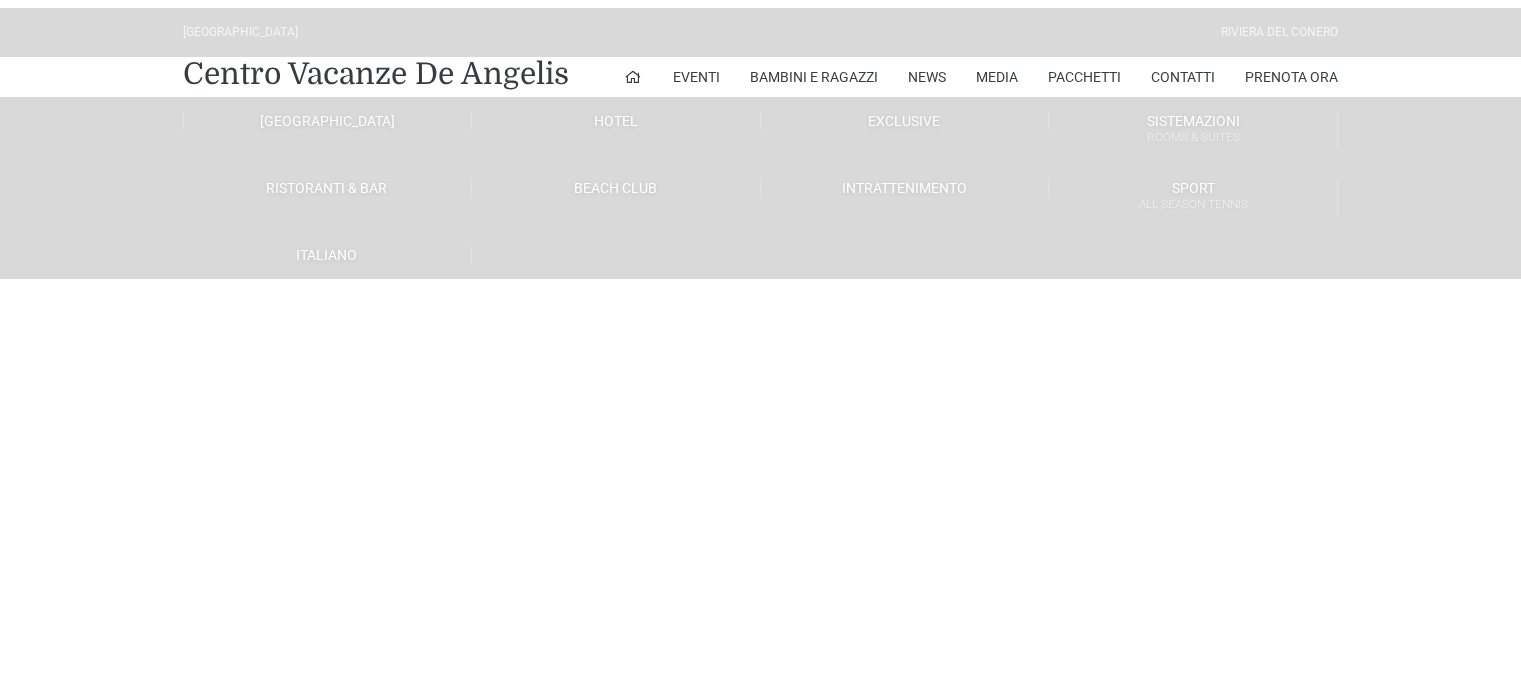 scroll, scrollTop: 0, scrollLeft: 0, axis: both 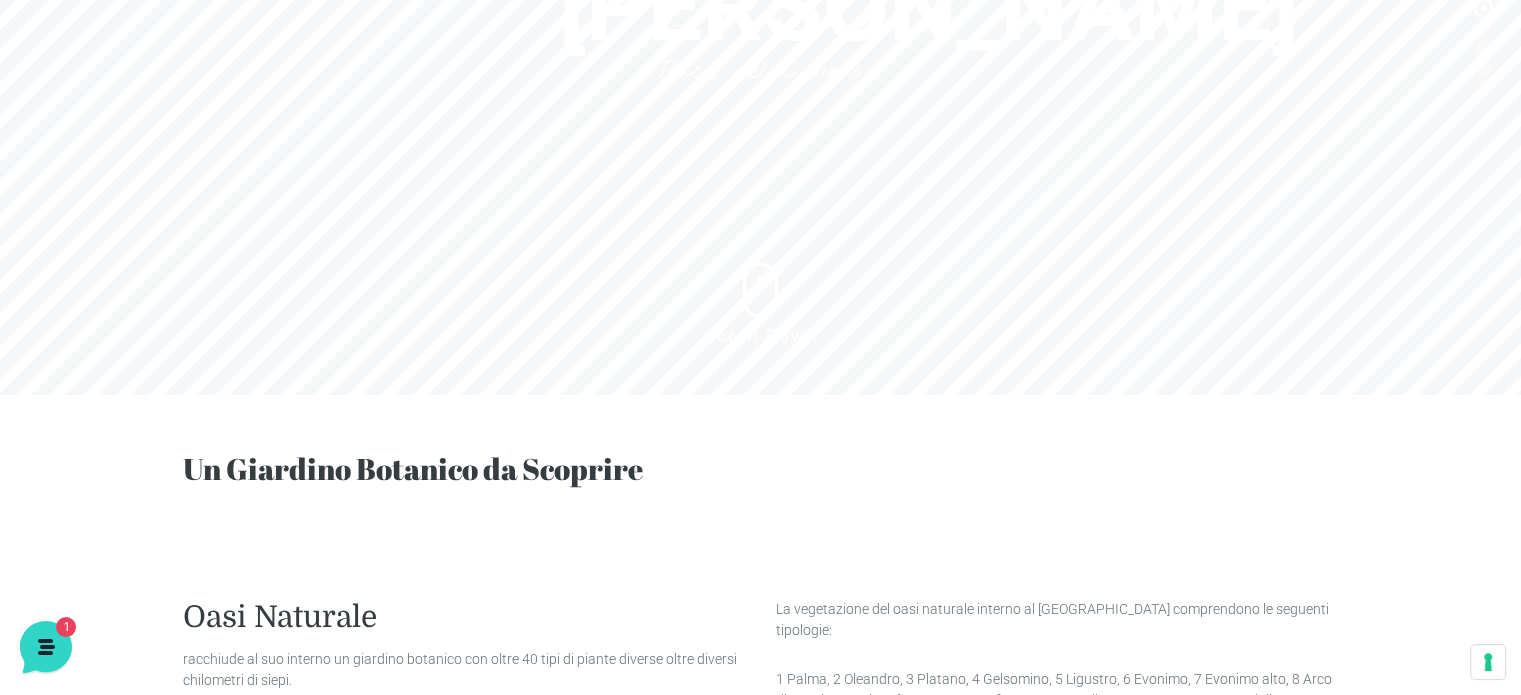 click on "Villaggio Hotel Resort
Riviera Del Conero
Centro Vacanze De Angelis
Eventi
Miss Italia
Cerimonie
Team building
Bambini e Ragazzi
Holly Beach Club
Holly Teeny Club
Holly Young Club
Piscine
Iscrizioni Holly Club
News
Media
Pacchetti
Contatti
Prenota Ora
De Angelis Resort
Parco Piscine
Oasi Naturale
Cappellina
Sala Convegni
Le Marche
Store
Concierge
Colonnina Ricarica
Mappa del Villaggio
Hotel
Suite Prestige
Camera Prestige
Camera Suite H
Sala Meeting
Exclusive
Villa Luxury
Dimora Padronale
Villa 601 Alpine
Villa Classic
Bilocale Garden Gold
Sistemazioni Rooms & Suites
Villa Trilocale Deluxe Numana
Villa Trilocale Deluxe Private Garden
Villa Bilocale Deluxe
Appartamento Trilocale Garden" at bounding box center [760, 100] 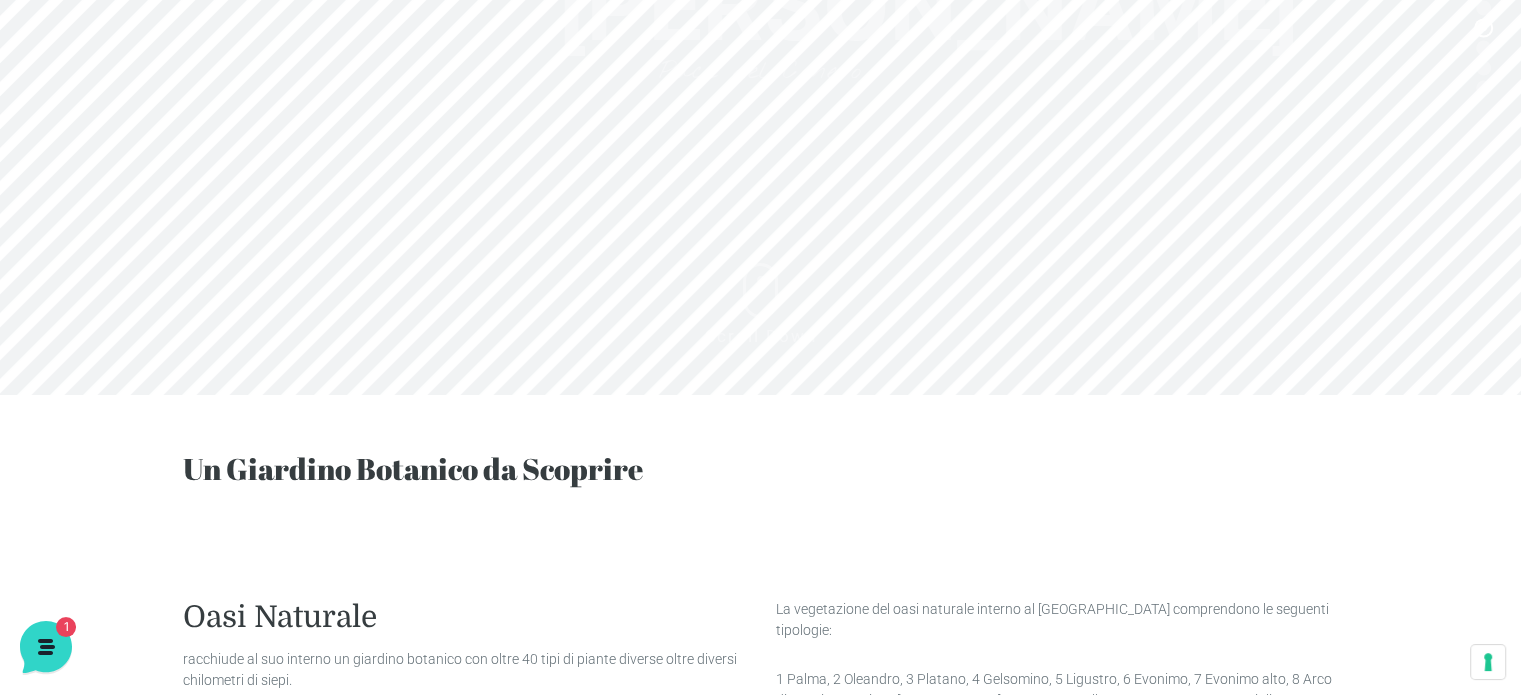 drag, startPoint x: 787, startPoint y: 219, endPoint x: 788, endPoint y: 372, distance: 153.00327 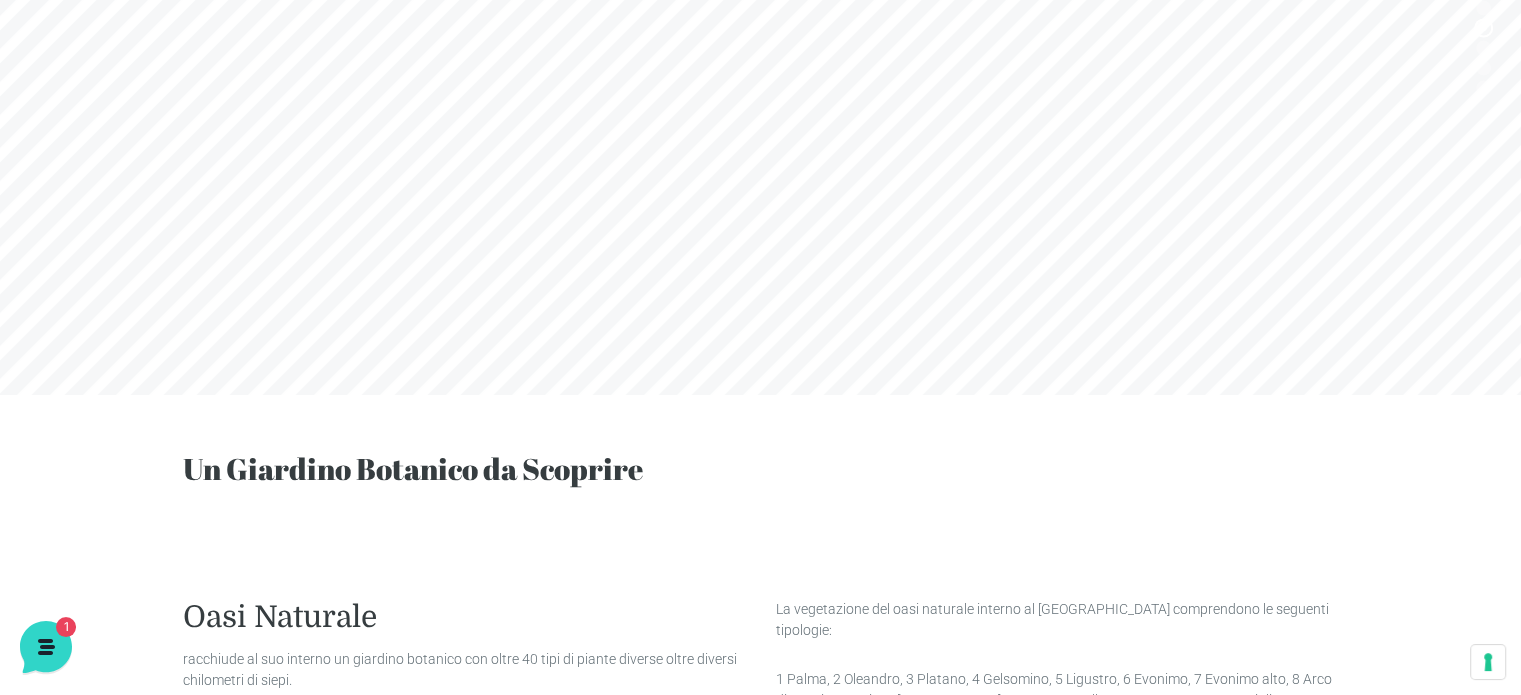 scroll, scrollTop: 0, scrollLeft: 0, axis: both 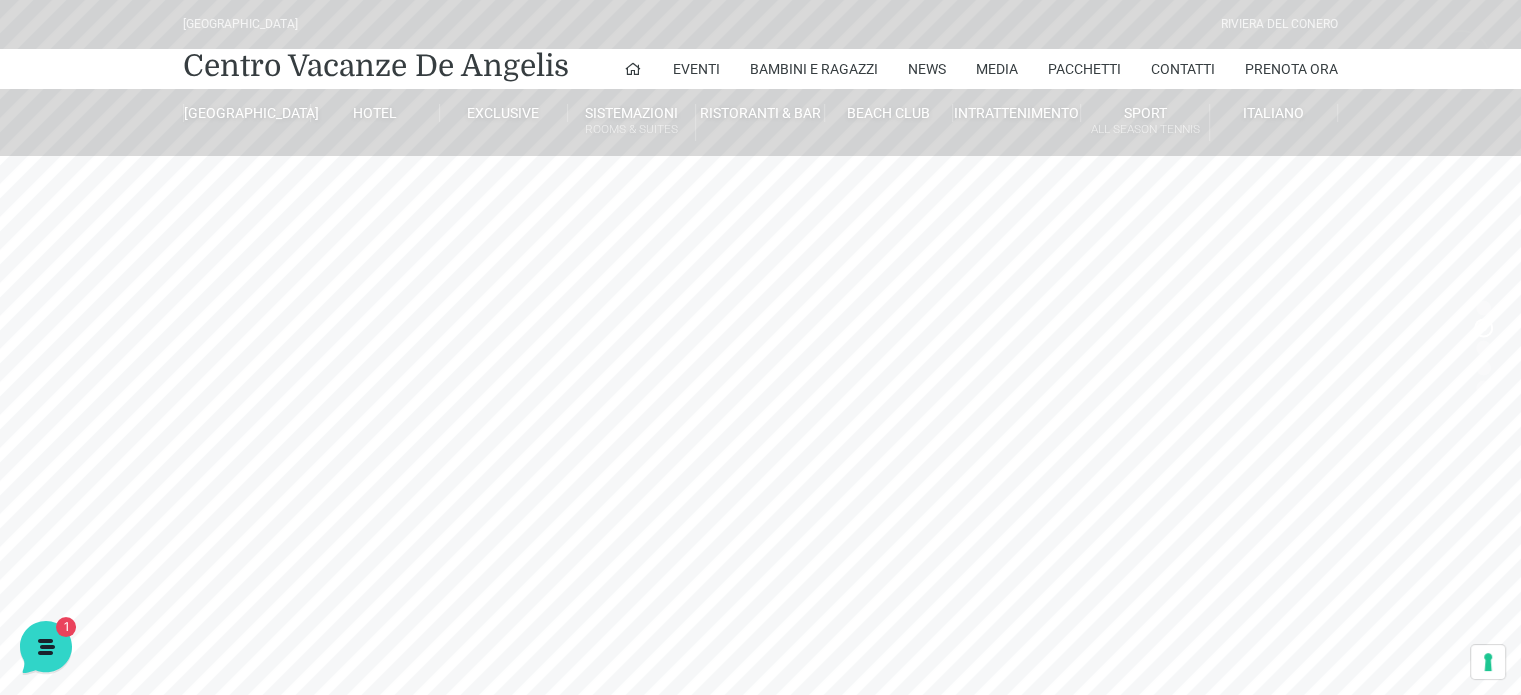 drag, startPoint x: 831, startPoint y: 269, endPoint x: 817, endPoint y: 378, distance: 109.89541 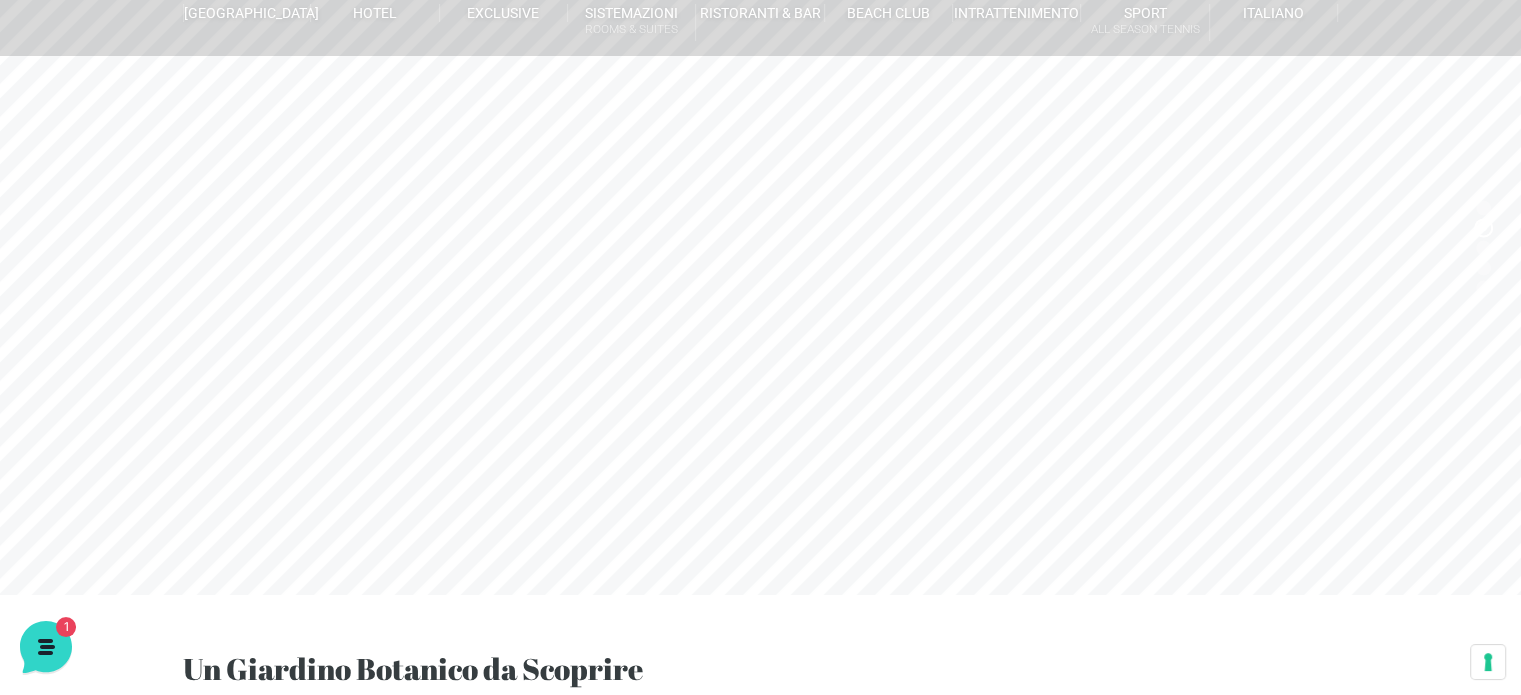 drag, startPoint x: 789, startPoint y: 459, endPoint x: 787, endPoint y: 323, distance: 136.01471 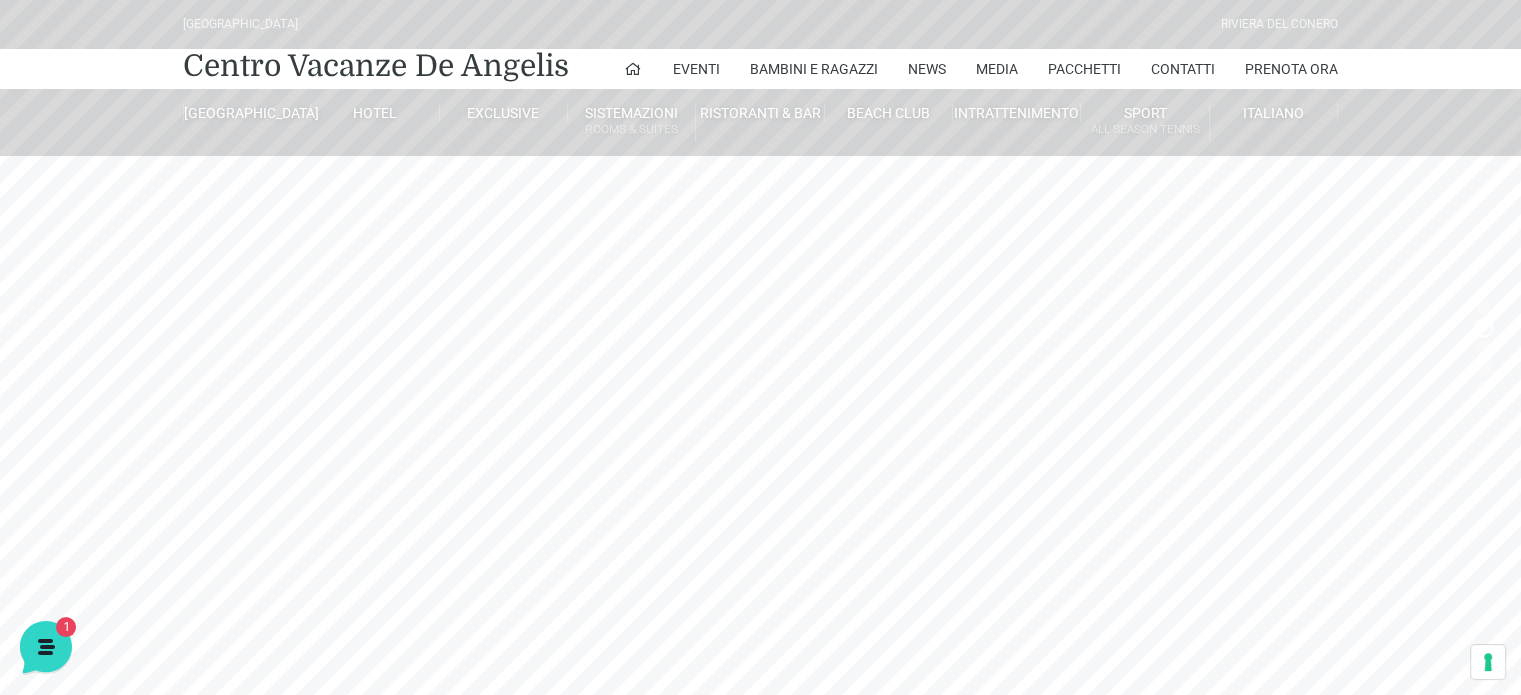 scroll, scrollTop: 200, scrollLeft: 0, axis: vertical 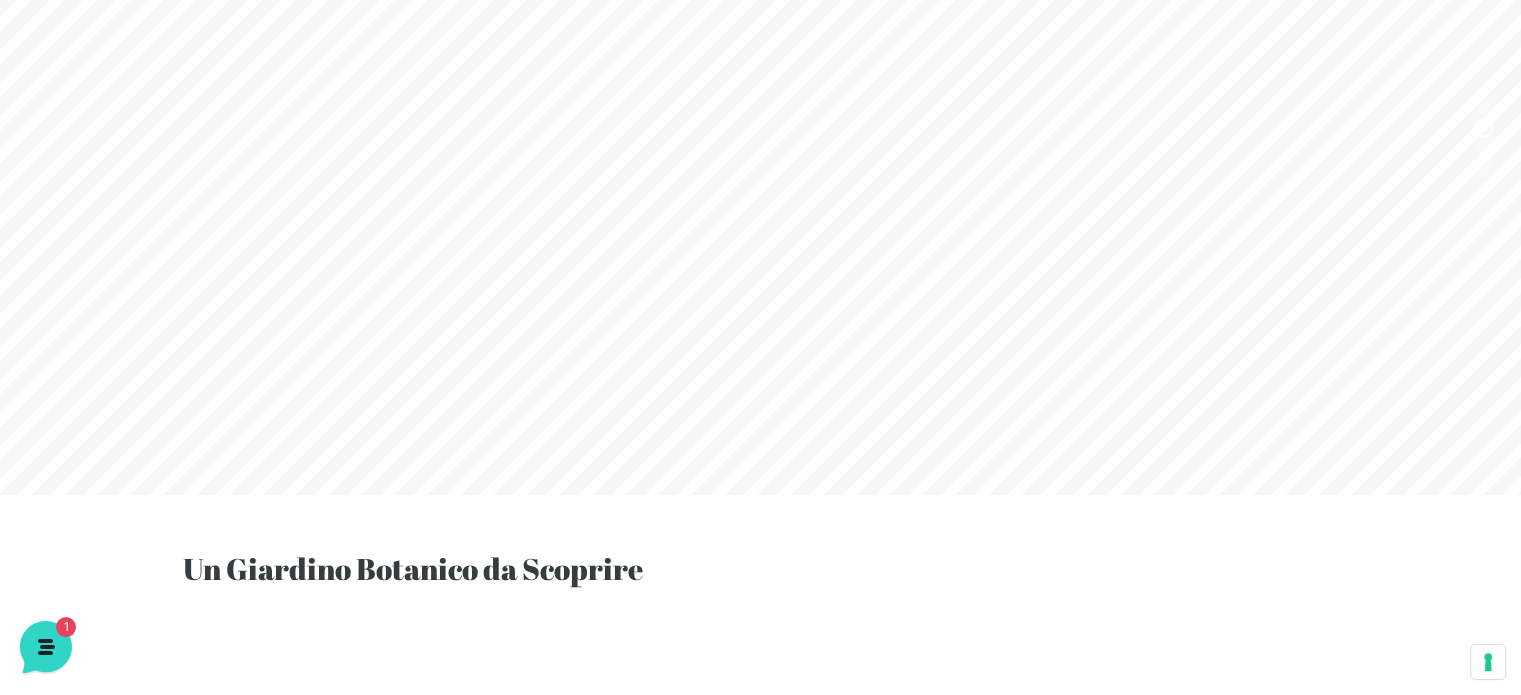 click on "Villaggio Hotel Resort
Riviera Del Conero
Centro Vacanze De Angelis
Eventi
Miss Italia
Cerimonie
Team building
Bambini e Ragazzi
Holly Beach Club
Holly Teeny Club
Holly Young Club
Piscine
Iscrizioni Holly Club
News
Media
Pacchetti
Contatti
Prenota Ora
De Angelis Resort
Parco Piscine
Oasi Naturale
Cappellina
Sala Convegni
Le Marche
Store
Concierge
Colonnina Ricarica
Mappa del Villaggio
Hotel
Suite Prestige
Camera Prestige
Camera Suite H
Sala Meeting
Exclusive
Villa Luxury
Dimora Padronale
Villa 601 Alpine
Villa Classic
Bilocale Garden Gold
Sistemazioni Rooms & Suites
Villa Trilocale Deluxe Numana
Villa Trilocale Deluxe Private Garden
Villa Bilocale Deluxe
Appartamento Trilocale Garden" at bounding box center [760, 200] 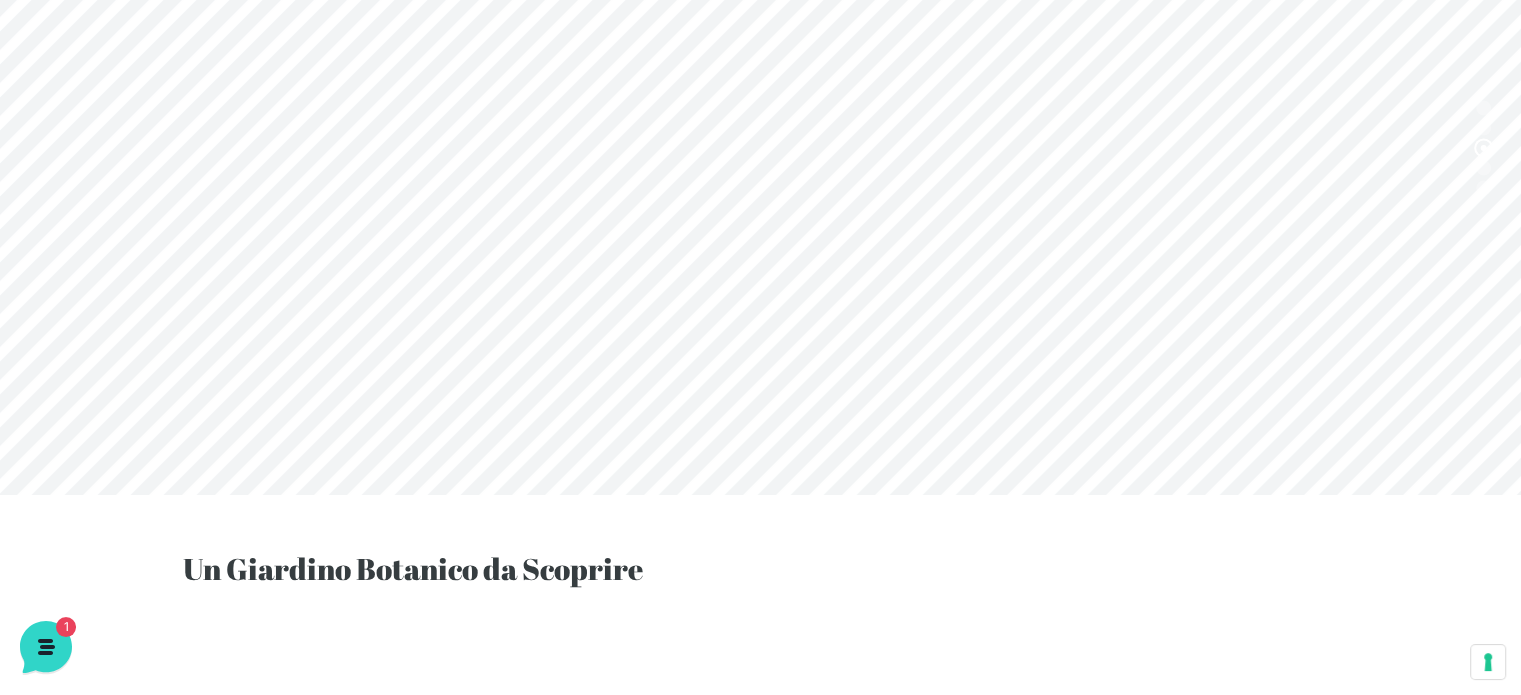 click on "Villaggio Hotel Resort
Riviera Del Conero
Centro Vacanze De Angelis
Eventi
Miss Italia
Cerimonie
Team building
Bambini e Ragazzi
Holly Beach Club
Holly Teeny Club
Holly Young Club
Piscine
Iscrizioni Holly Club
News
Media
Pacchetti
Contatti
Prenota Ora
De Angelis Resort
Parco Piscine
Oasi Naturale
Cappellina
Sala Convegni
Le Marche
Store
Concierge
Colonnina Ricarica
Mappa del Villaggio
Hotel
Suite Prestige
Camera Prestige
Camera Suite H
Sala Meeting
Exclusive
Villa Luxury
Dimora Padronale
Villa 601 Alpine
Villa Classic
Bilocale Garden Gold
Sistemazioni Rooms & Suites
Villa Trilocale Deluxe Numana
Villa Trilocale Deluxe Private Garden
Villa Bilocale Deluxe
Appartamento Trilocale Garden" at bounding box center (760, 200) 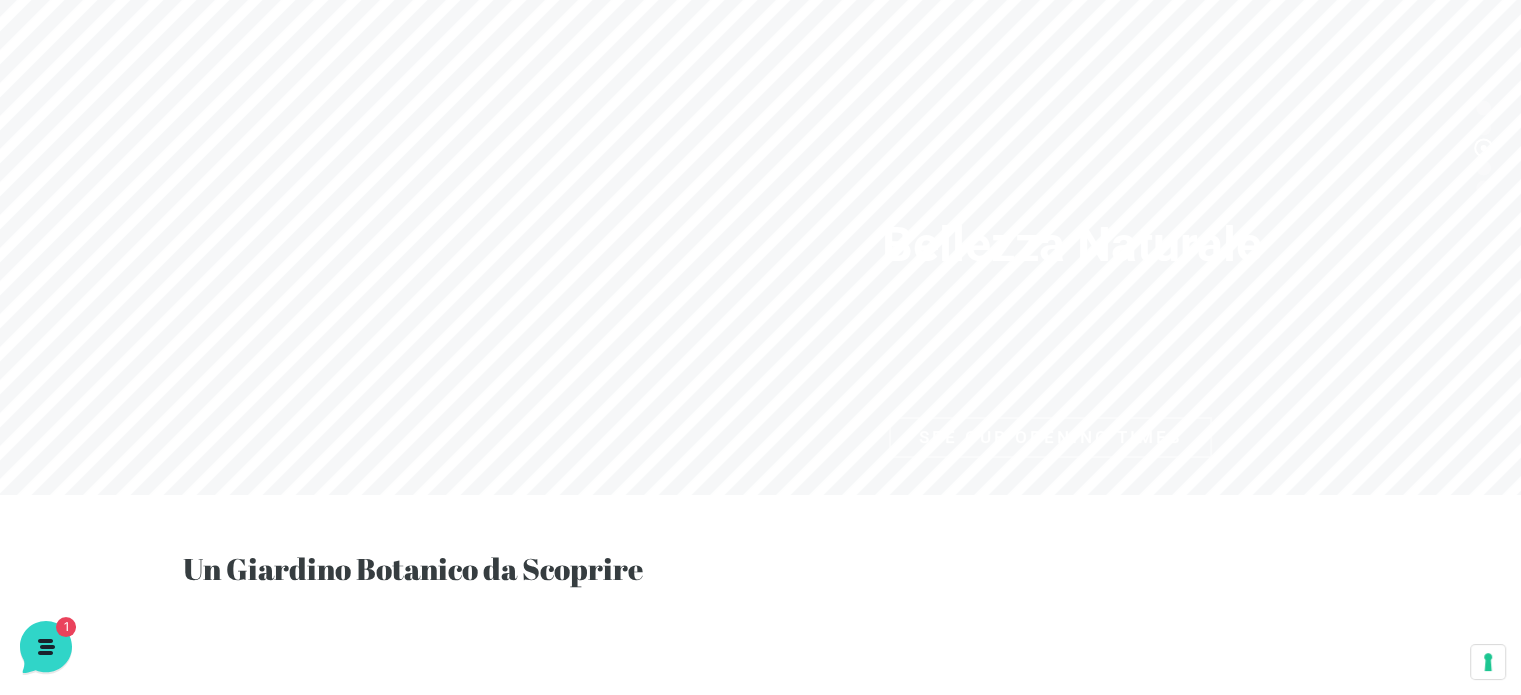 click on "Villaggio Hotel Resort
Riviera Del Conero
Centro Vacanze De Angelis
Eventi
Miss Italia
Cerimonie
Team building
Bambini e Ragazzi
Holly Beach Club
Holly Teeny Club
Holly Young Club
Piscine
Iscrizioni Holly Club
News
Media
Pacchetti
Contatti
Prenota Ora
De Angelis Resort
Parco Piscine
Oasi Naturale
Cappellina
Sala Convegni
Le Marche
Store
Concierge
Colonnina Ricarica
Mappa del Villaggio
Hotel
Suite Prestige
Camera Prestige
Camera Suite H
Sala Meeting
Exclusive
Villa Luxury
Dimora Padronale
Villa 601 Alpine
Villa Classic
Bilocale Garden Gold
Sistemazioni Rooms & Suites
Villa Trilocale Deluxe Numana
Villa Trilocale Deluxe Private Garden
Villa Bilocale Deluxe
Appartamento Trilocale Garden" at bounding box center [760, 200] 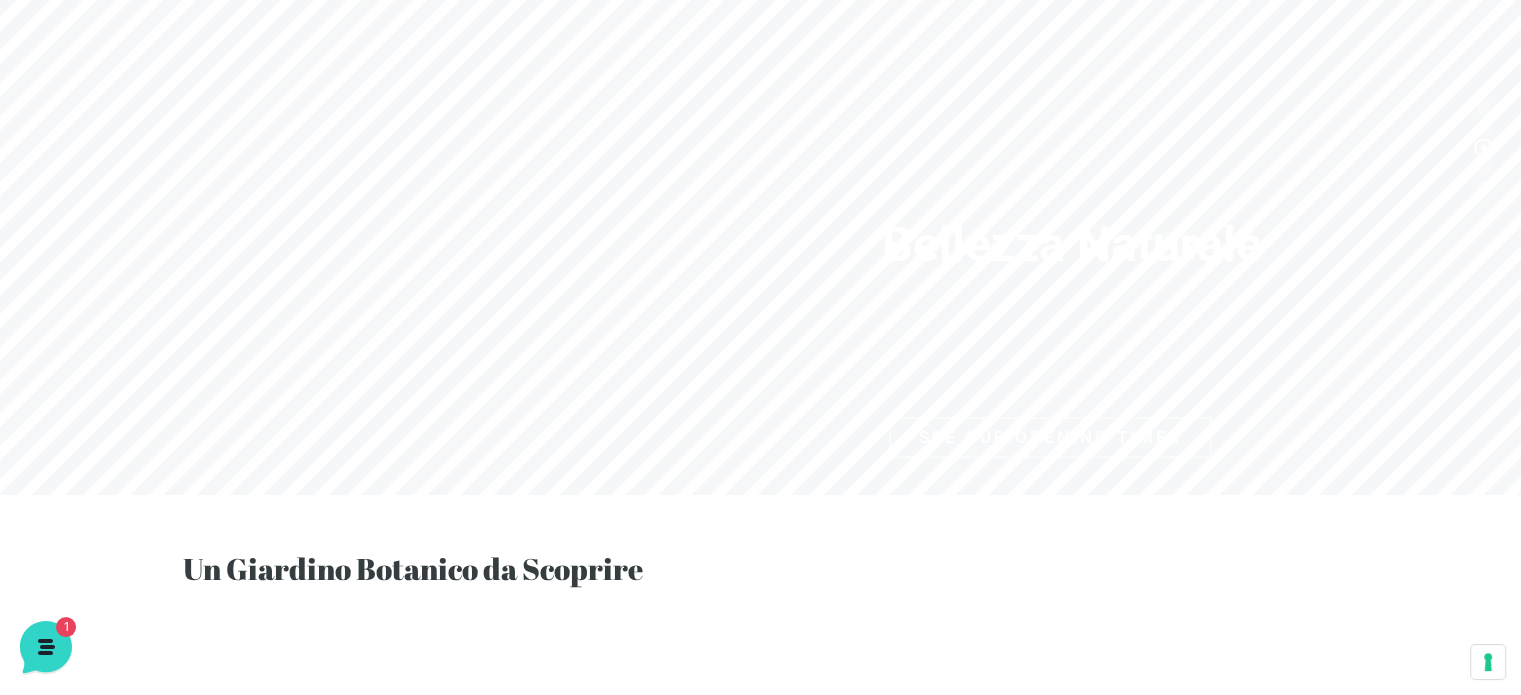 click on "Villaggio Hotel Resort
Riviera Del Conero
Centro Vacanze De Angelis
Eventi
Miss Italia
Cerimonie
Team building
Bambini e Ragazzi
Holly Beach Club
Holly Teeny Club
Holly Young Club
Piscine
Iscrizioni Holly Club
News
Media
Pacchetti
Contatti
Prenota Ora
De Angelis Resort
Parco Piscine
Oasi Naturale
Cappellina
Sala Convegni
Le Marche
Store
Concierge
Colonnina Ricarica
Mappa del Villaggio
Hotel
Suite Prestige
Camera Prestige
Camera Suite H
Sala Meeting
Exclusive
Villa Luxury
Dimora Padronale
Villa 601 Alpine
Villa Classic
Bilocale Garden Gold
Sistemazioni Rooms & Suites
Villa Trilocale Deluxe Numana
Villa Trilocale Deluxe Private Garden
Villa Bilocale Deluxe
Appartamento Trilocale Garden" at bounding box center (760, 200) 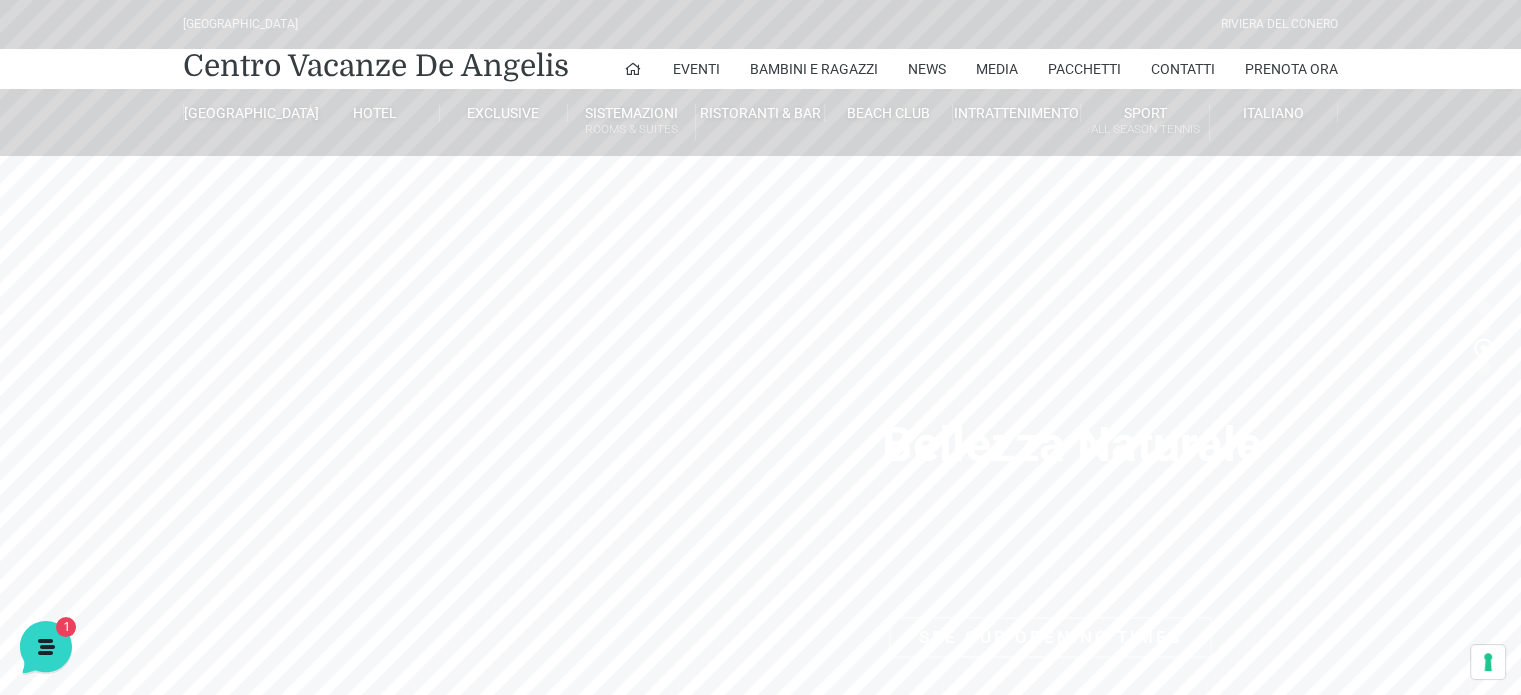 click on "Villaggio Hotel Resort
Riviera Del Conero
Centro Vacanze De Angelis
Eventi
Miss Italia
Cerimonie
Team building
Bambini e Ragazzi
Holly Beach Club
Holly Teeny Club
Holly Young Club
Piscine
Iscrizioni Holly Club
News
Media
Pacchetti
Contatti
Prenota Ora
De Angelis Resort
Parco Piscine
Oasi Naturale
Cappellina
Sala Convegni
Le Marche
Store
Concierge
Colonnina Ricarica
Mappa del Villaggio
Hotel
Suite Prestige
Camera Prestige
Camera Suite H
Sala Meeting
Exclusive
Villa Luxury
Dimora Padronale
Villa 601 Alpine
Villa Classic
Bilocale Garden Gold
Sistemazioni Rooms & Suites
Villa Trilocale Deluxe Numana
Villa Trilocale Deluxe Private Garden
Villa Bilocale Deluxe
Appartamento Trilocale Garden" at bounding box center [760, 400] 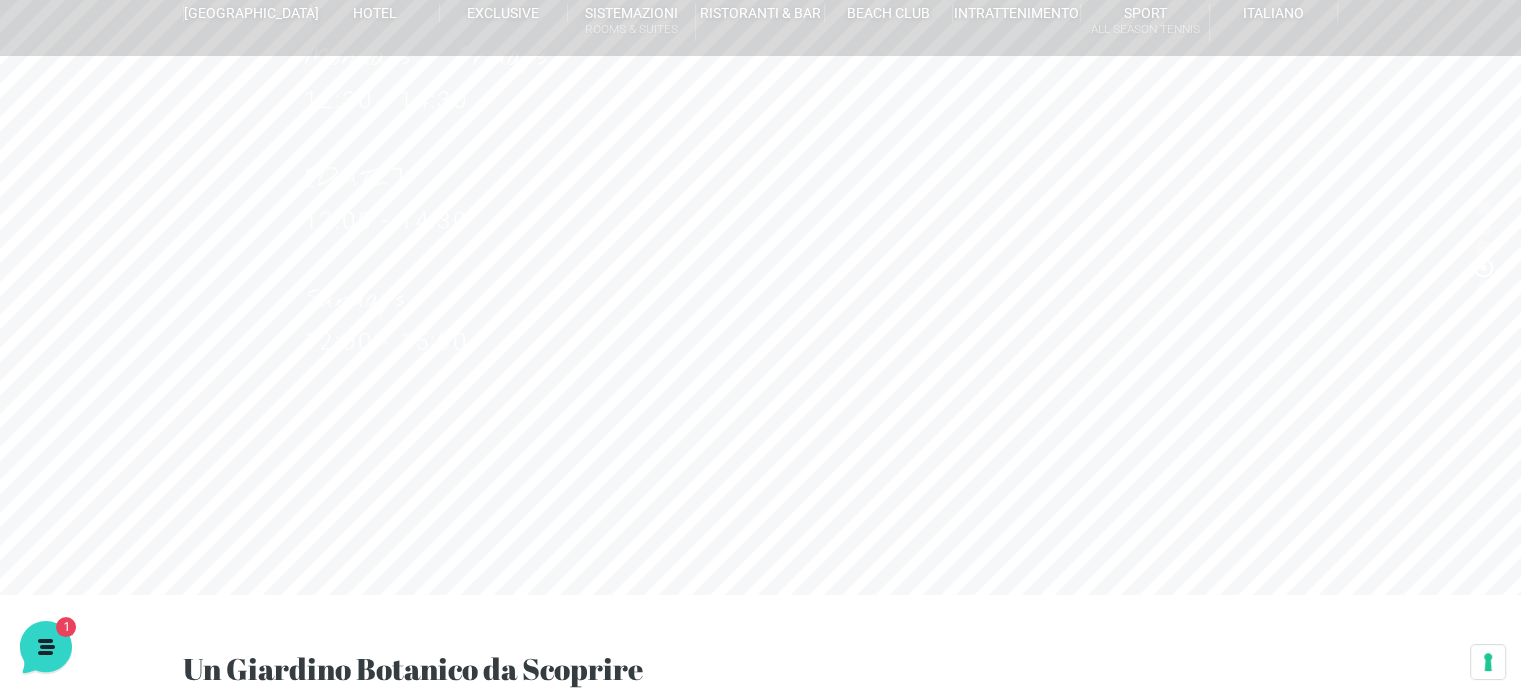 click on "Villaggio Hotel Resort
Riviera Del Conero
Centro Vacanze De Angelis
Eventi
Miss Italia
Cerimonie
Team building
Bambini e Ragazzi
Holly Beach Club
Holly Teeny Club
Holly Young Club
Piscine
Iscrizioni Holly Club
News
Media
Pacchetti
Contatti
Prenota Ora
De Angelis Resort
Parco Piscine
Oasi Naturale
Cappellina
Sala Convegni
Le Marche
Store
Concierge
Colonnina Ricarica
Mappa del Villaggio
Hotel
Suite Prestige
Camera Prestige
Camera Suite H
Sala Meeting
Exclusive
Villa Luxury
Dimora Padronale
Villa 601 Alpine
Villa Classic
Bilocale Garden Gold
Sistemazioni Rooms & Suites
Villa Trilocale Deluxe Numana
Villa Trilocale Deluxe Private Garden
Villa Bilocale Deluxe
Appartamento Trilocale Garden" at bounding box center [760, 300] 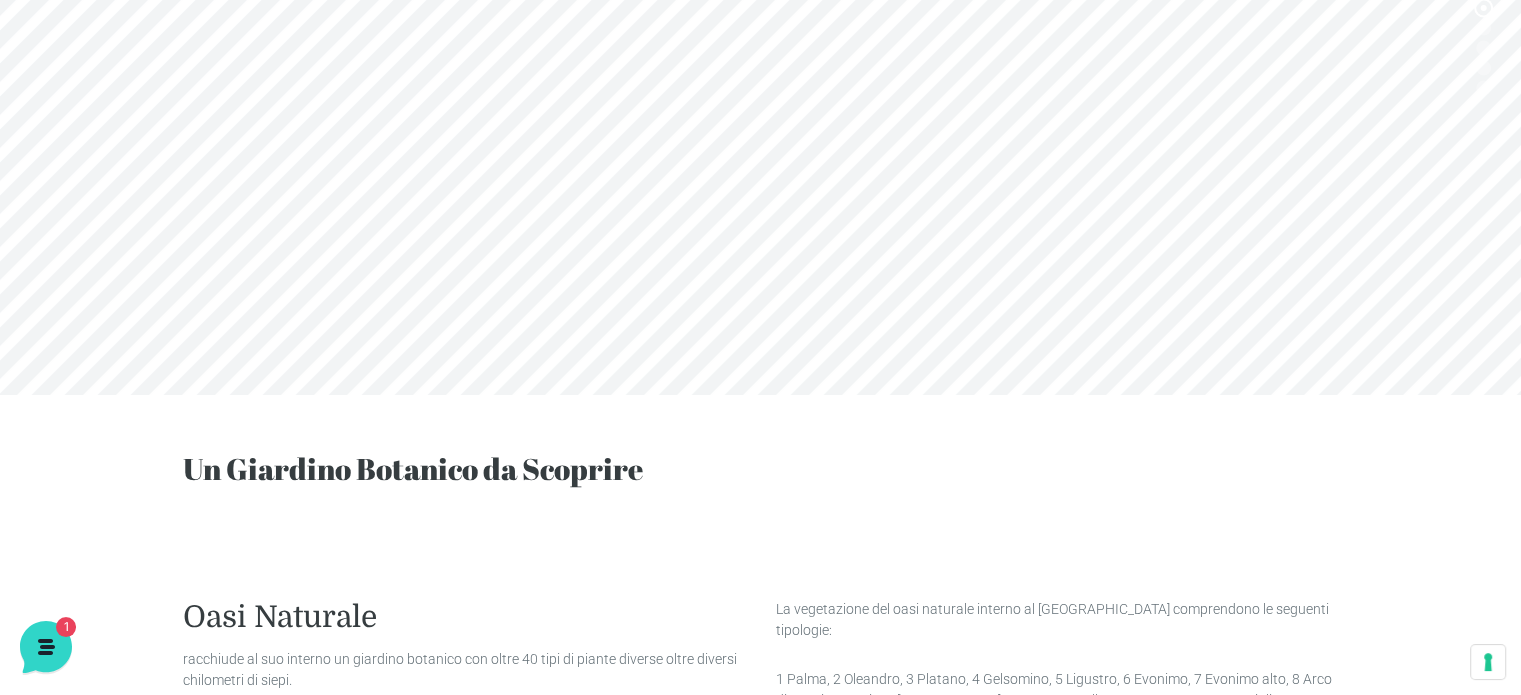 scroll, scrollTop: 0, scrollLeft: 0, axis: both 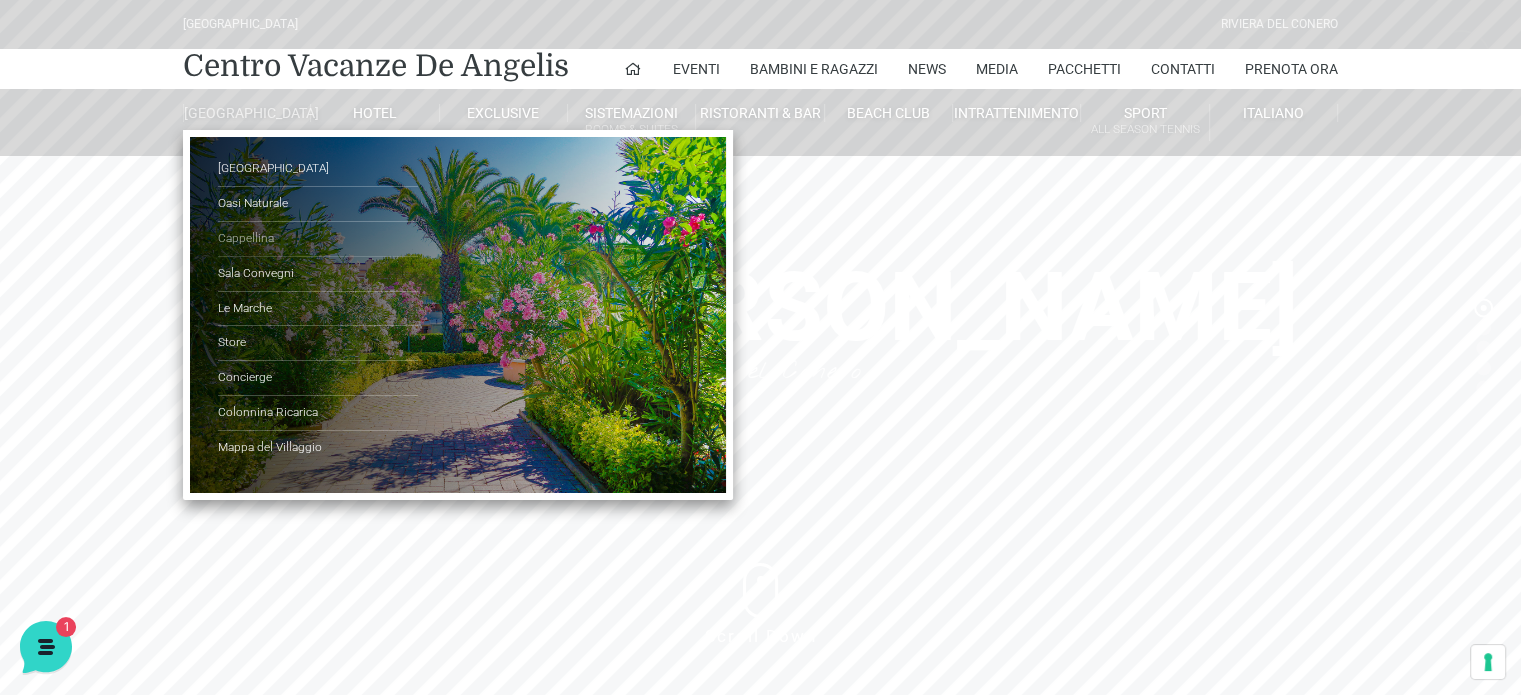 click on "Cappellina" at bounding box center (318, 239) 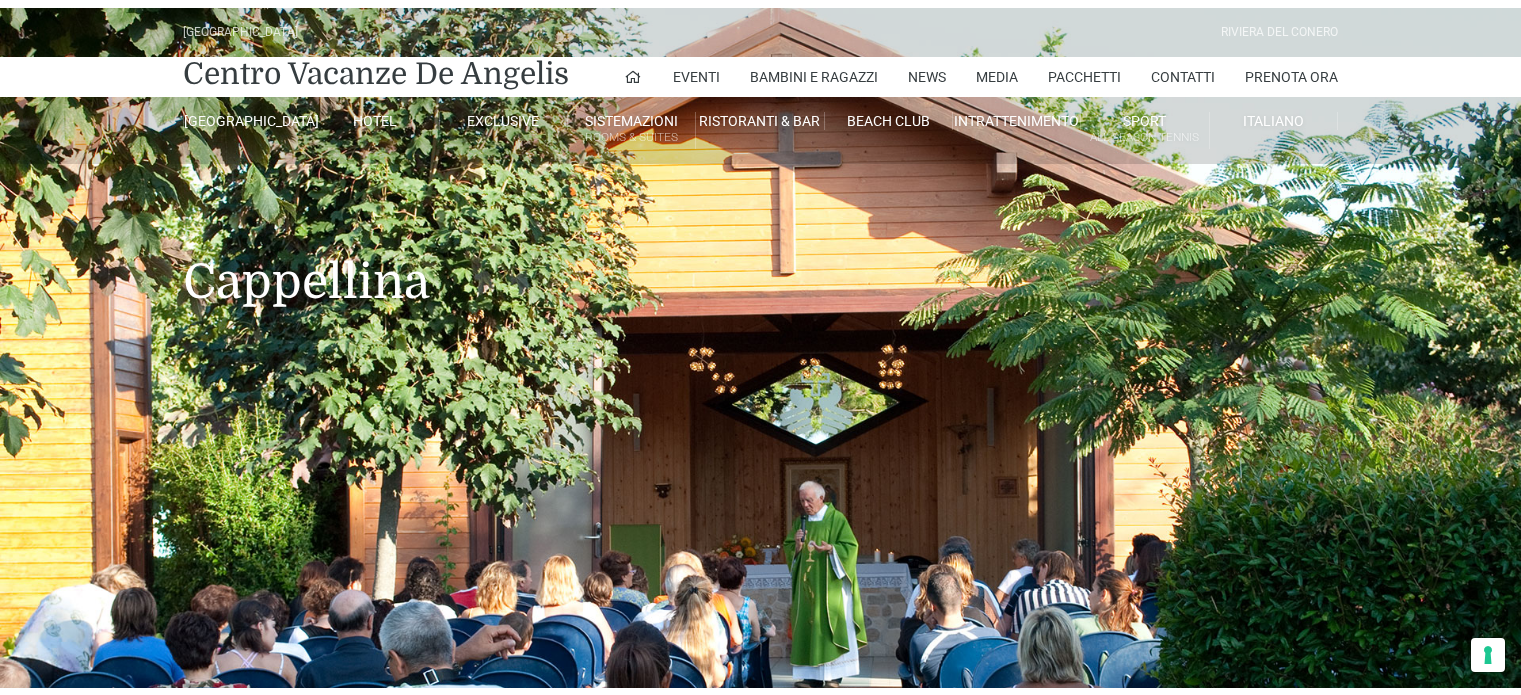 scroll, scrollTop: 0, scrollLeft: 0, axis: both 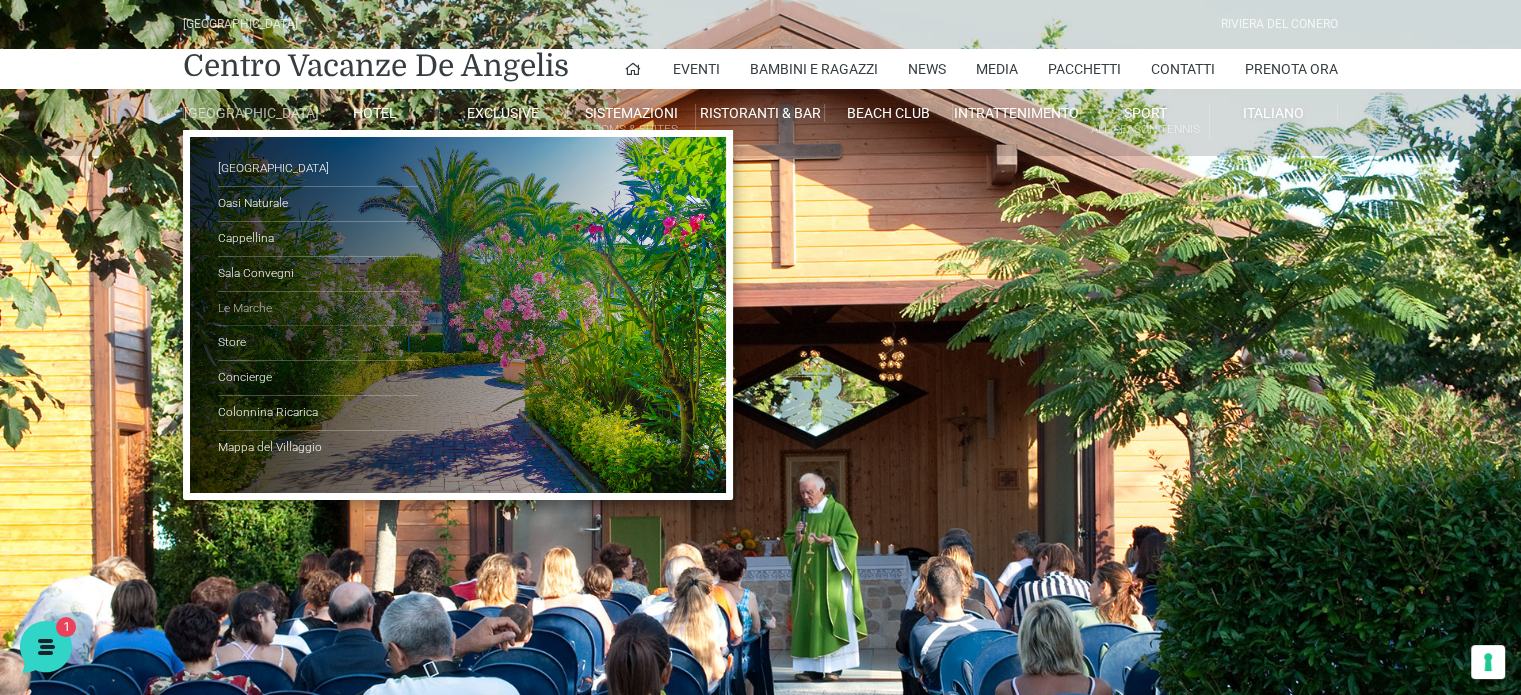 click on "Le Marche" at bounding box center [318, 309] 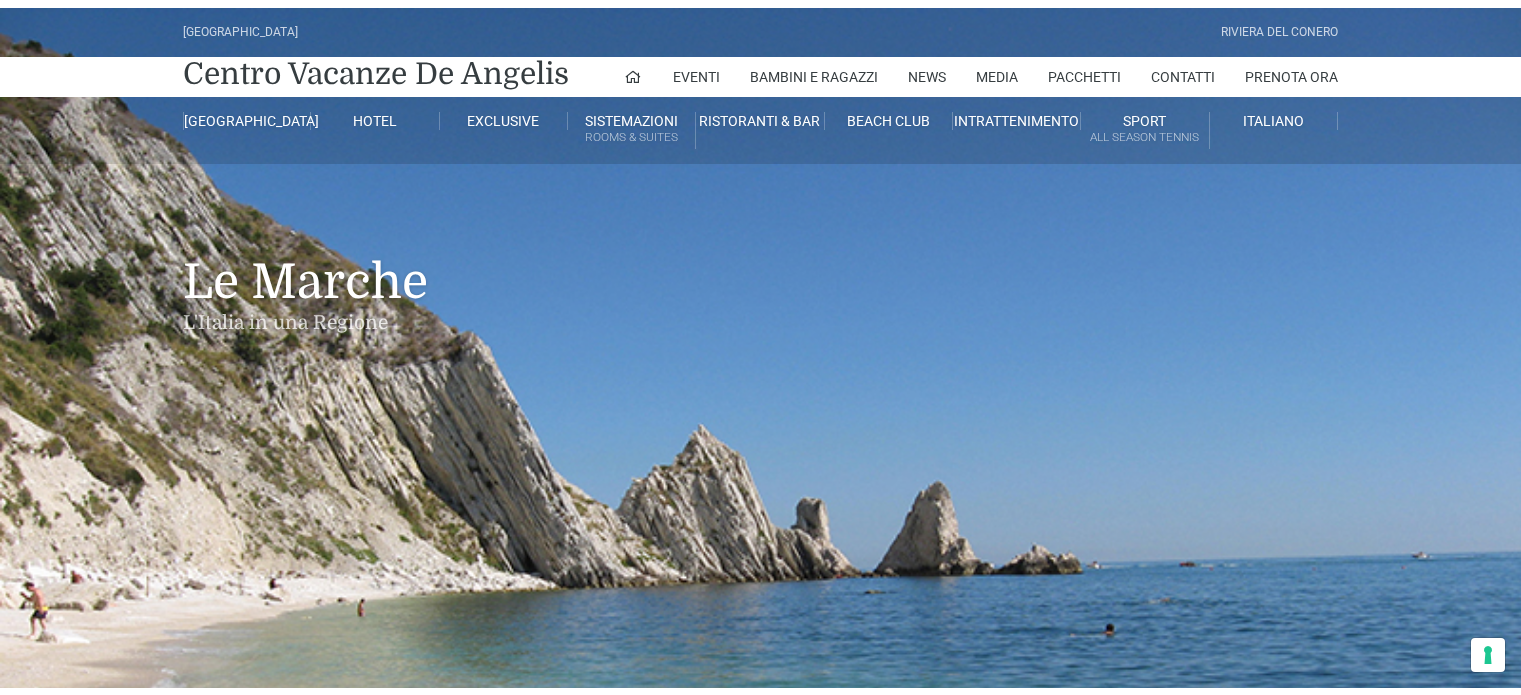 scroll, scrollTop: 0, scrollLeft: 0, axis: both 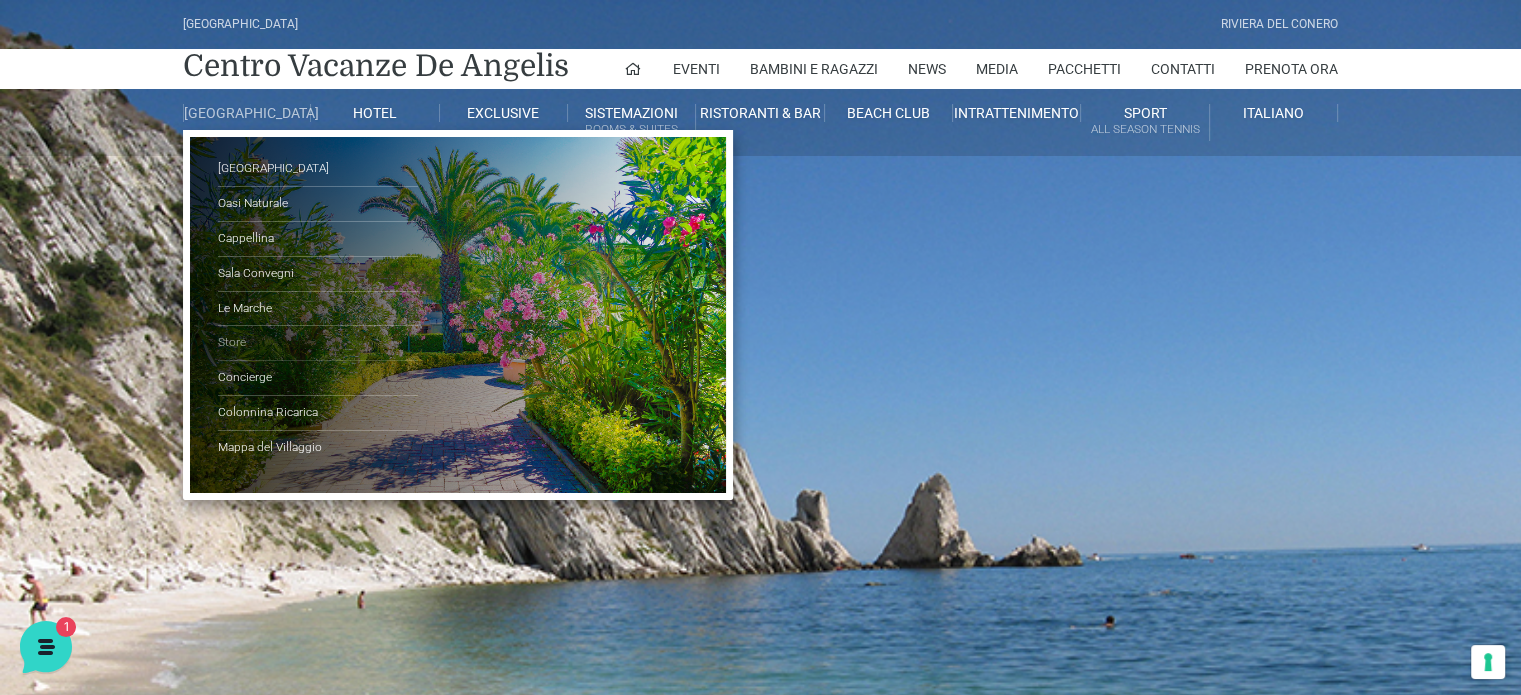click on "Store" at bounding box center (318, 343) 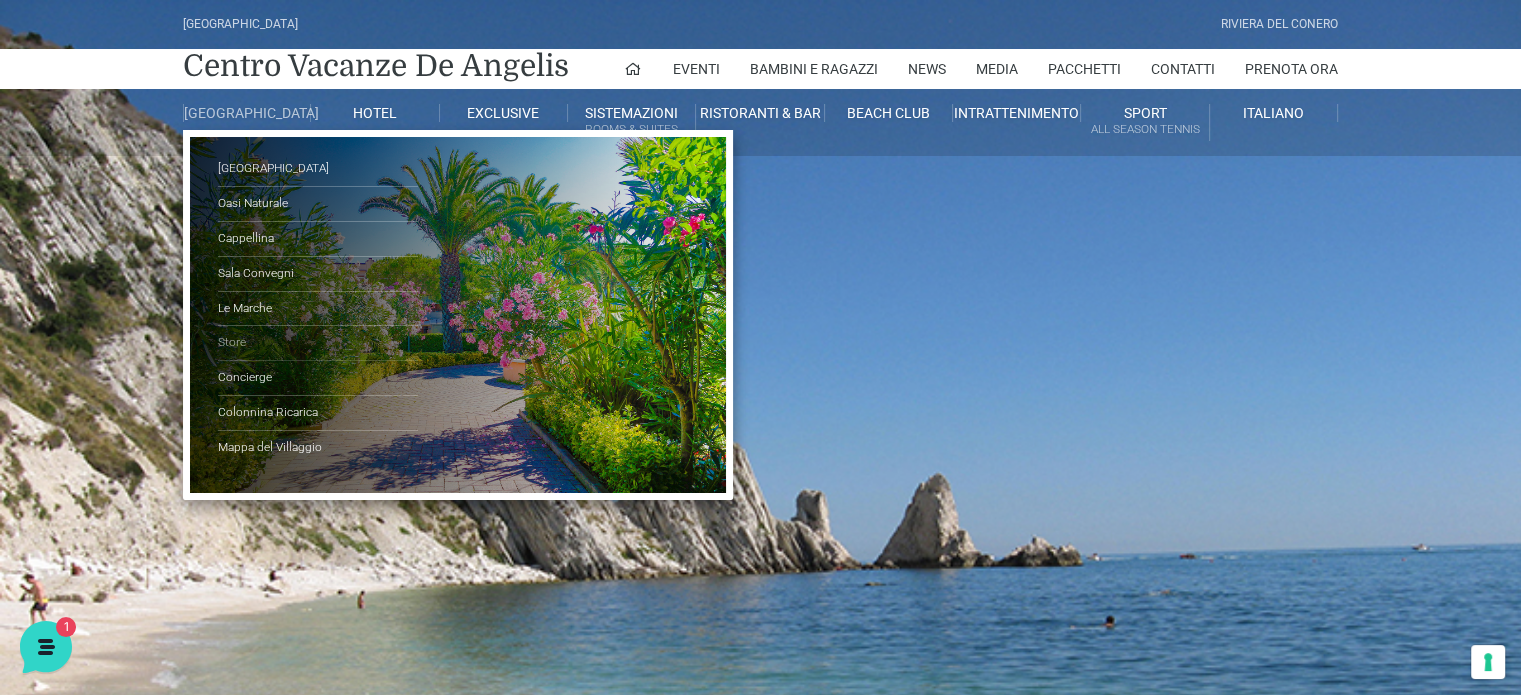 click on "Store" at bounding box center [318, 343] 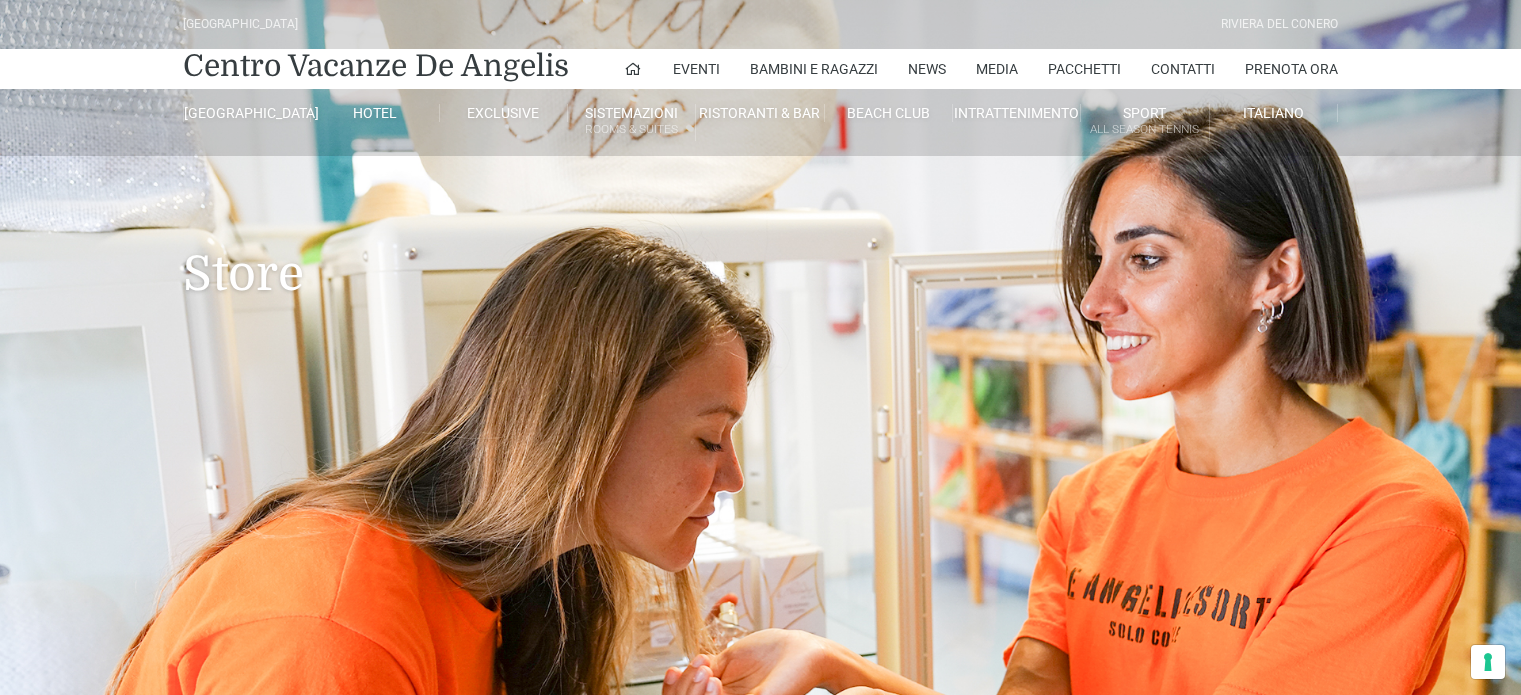 scroll, scrollTop: 0, scrollLeft: 0, axis: both 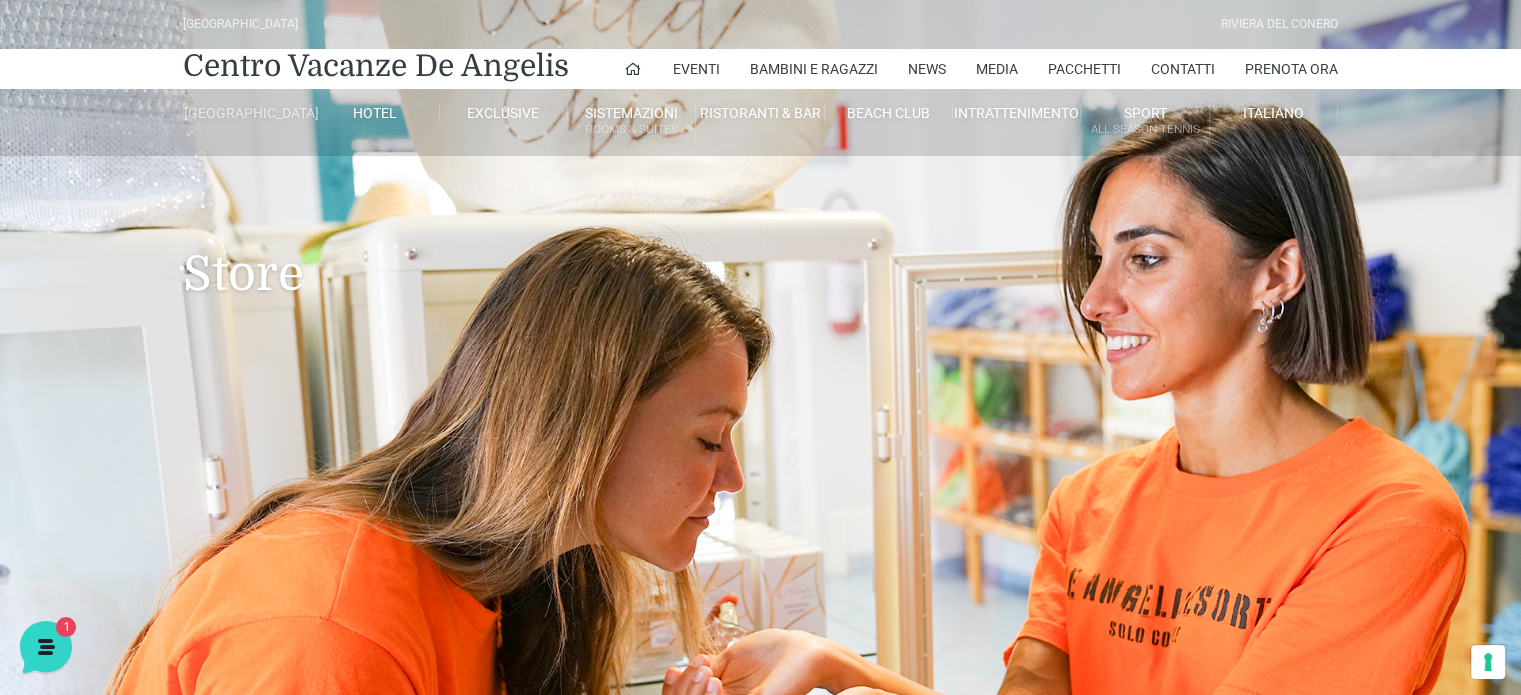 click on "[GEOGRAPHIC_DATA]" at bounding box center (247, 113) 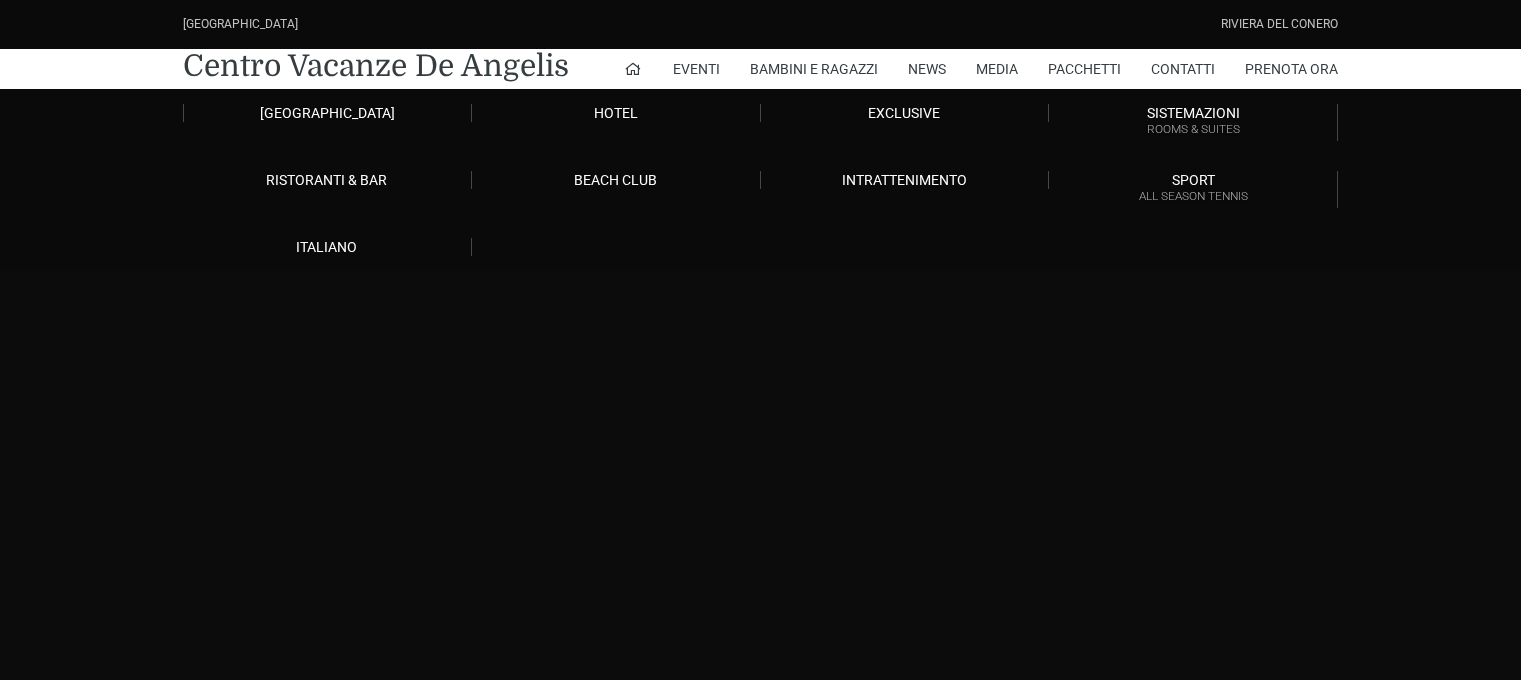 scroll, scrollTop: 0, scrollLeft: 0, axis: both 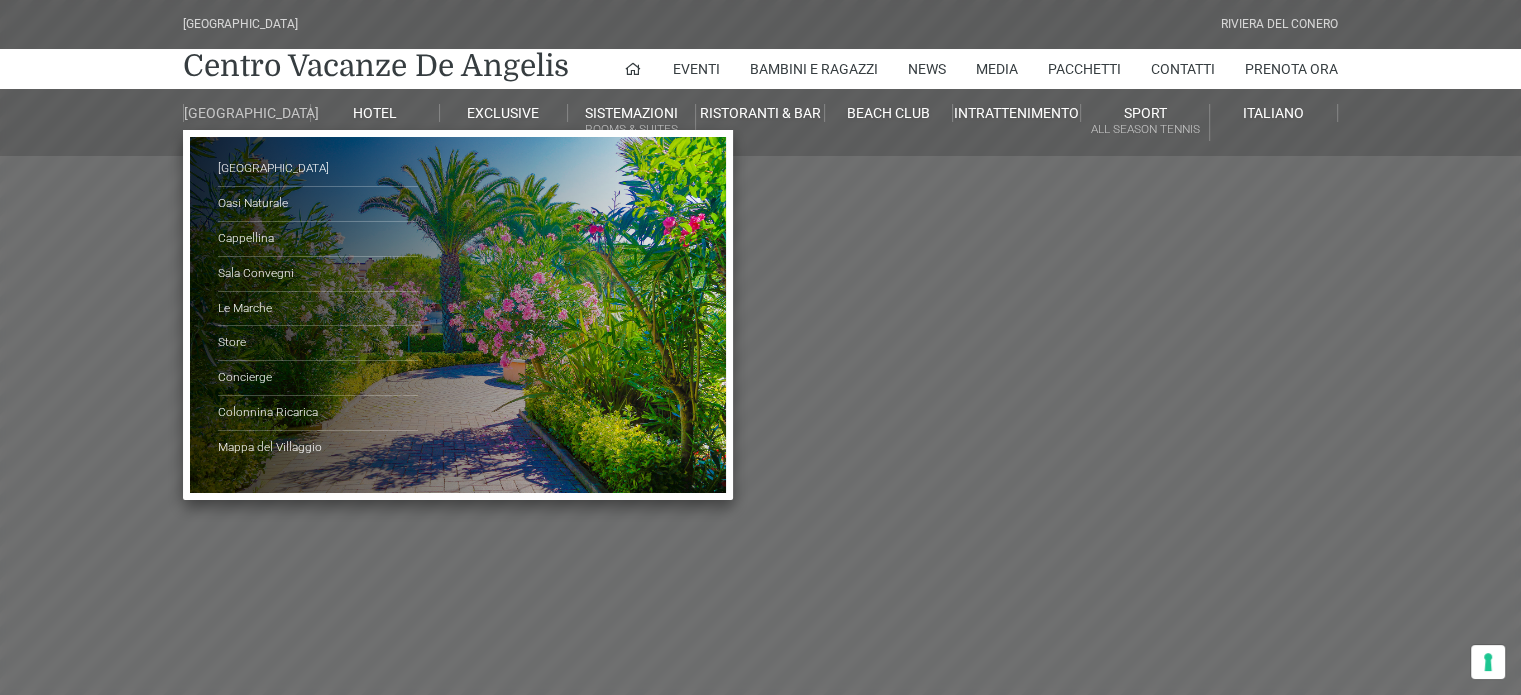 click on "[GEOGRAPHIC_DATA]" at bounding box center [247, 113] 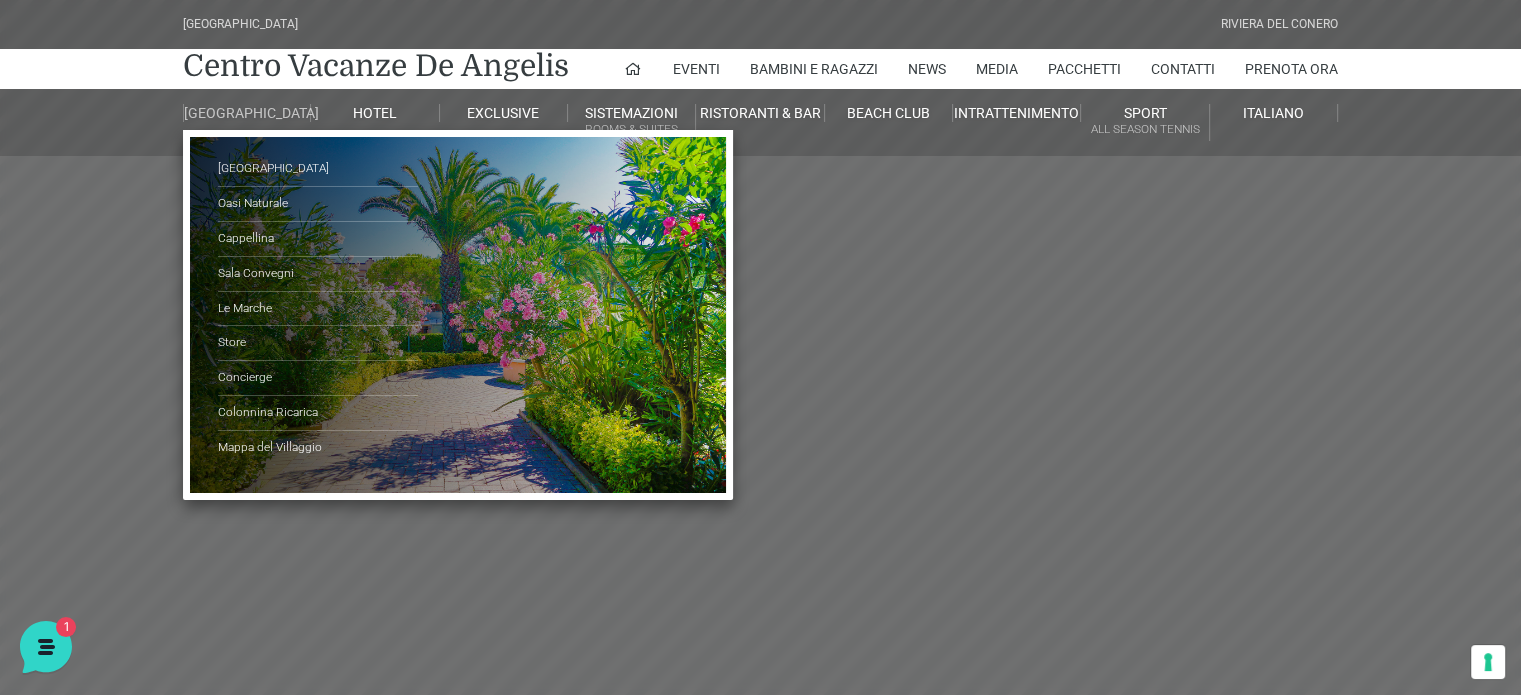 scroll, scrollTop: 0, scrollLeft: 0, axis: both 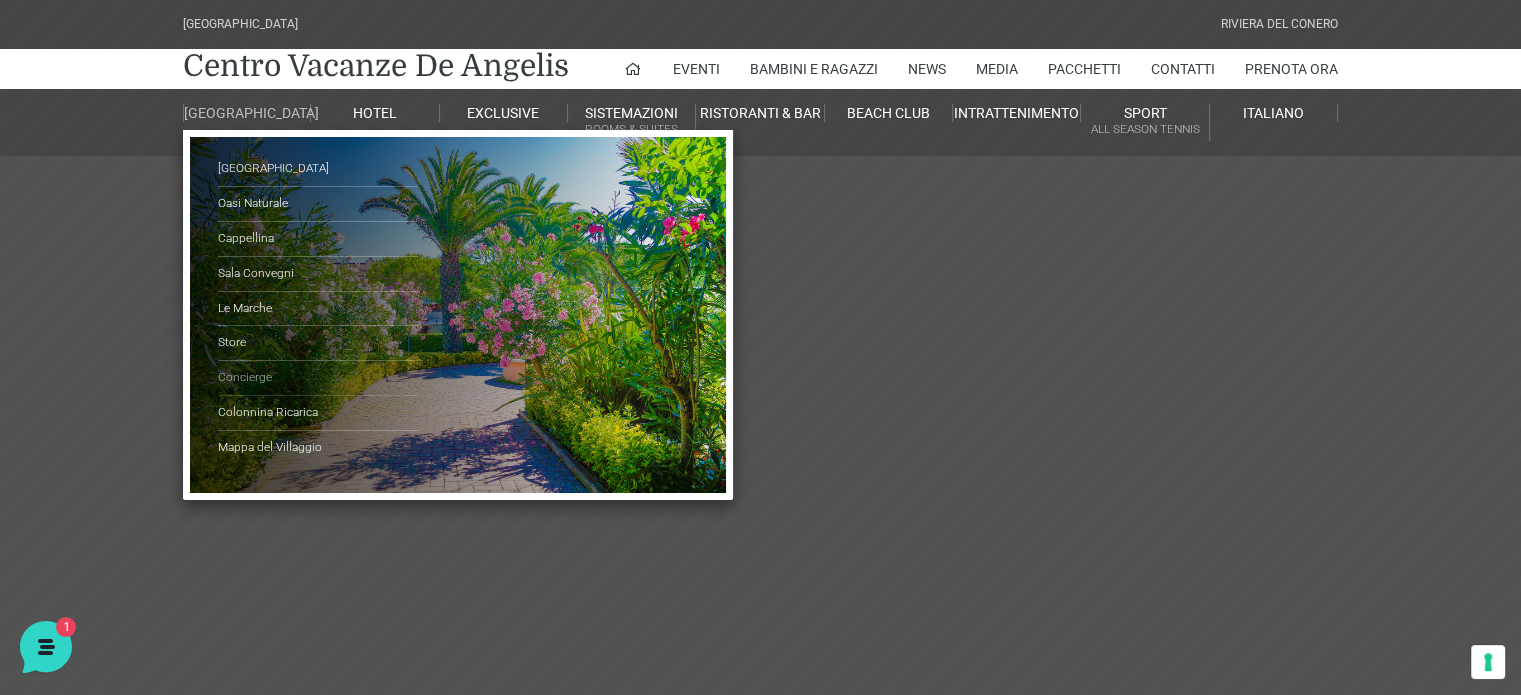 click on "Concierge" at bounding box center (318, 378) 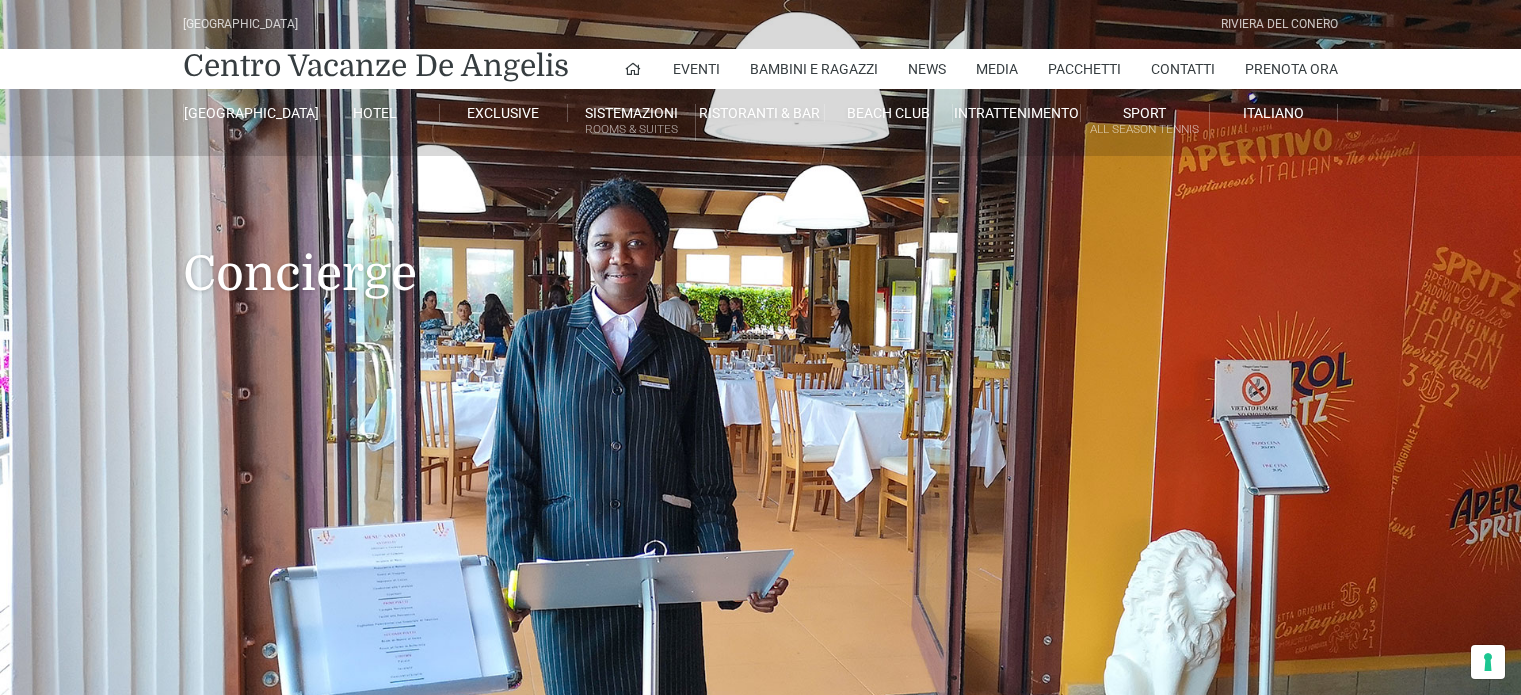 scroll, scrollTop: 0, scrollLeft: 0, axis: both 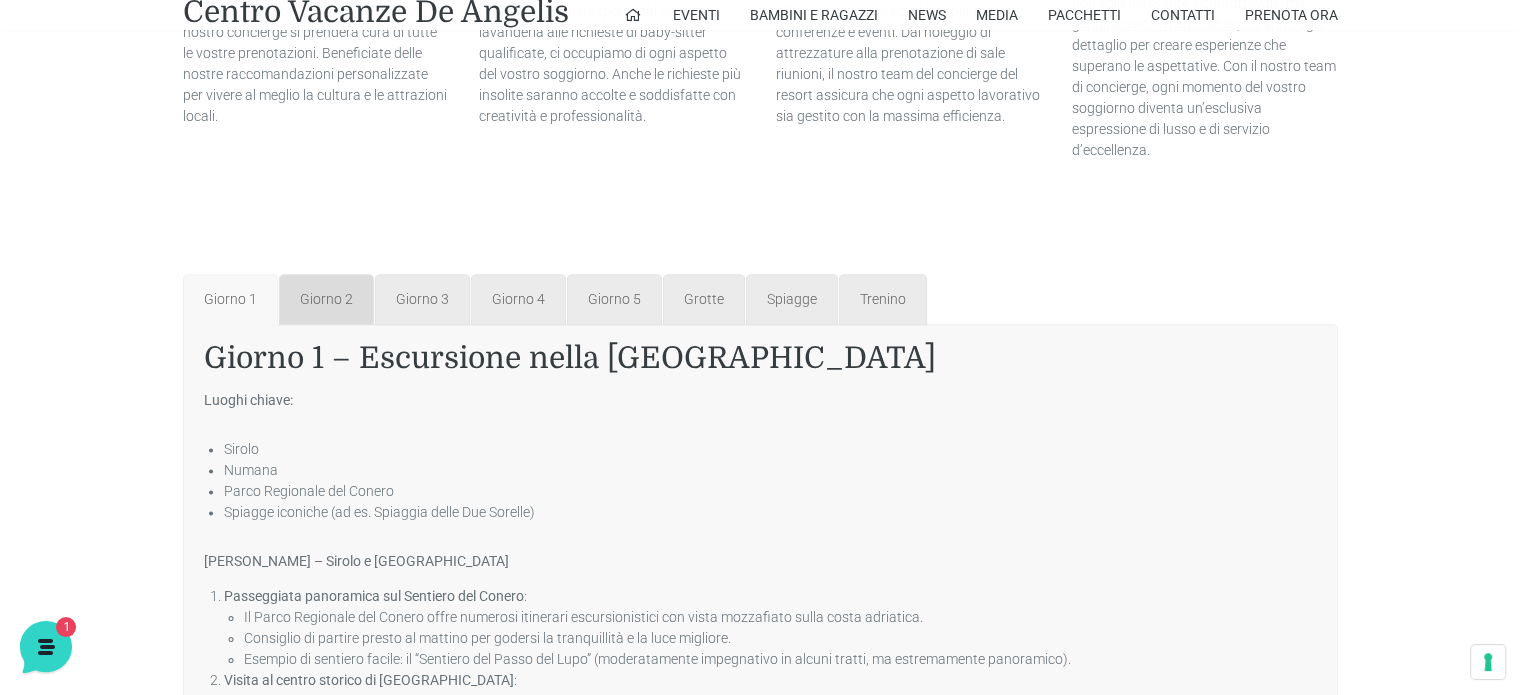 click on "Giorno 2" at bounding box center [326, 299] 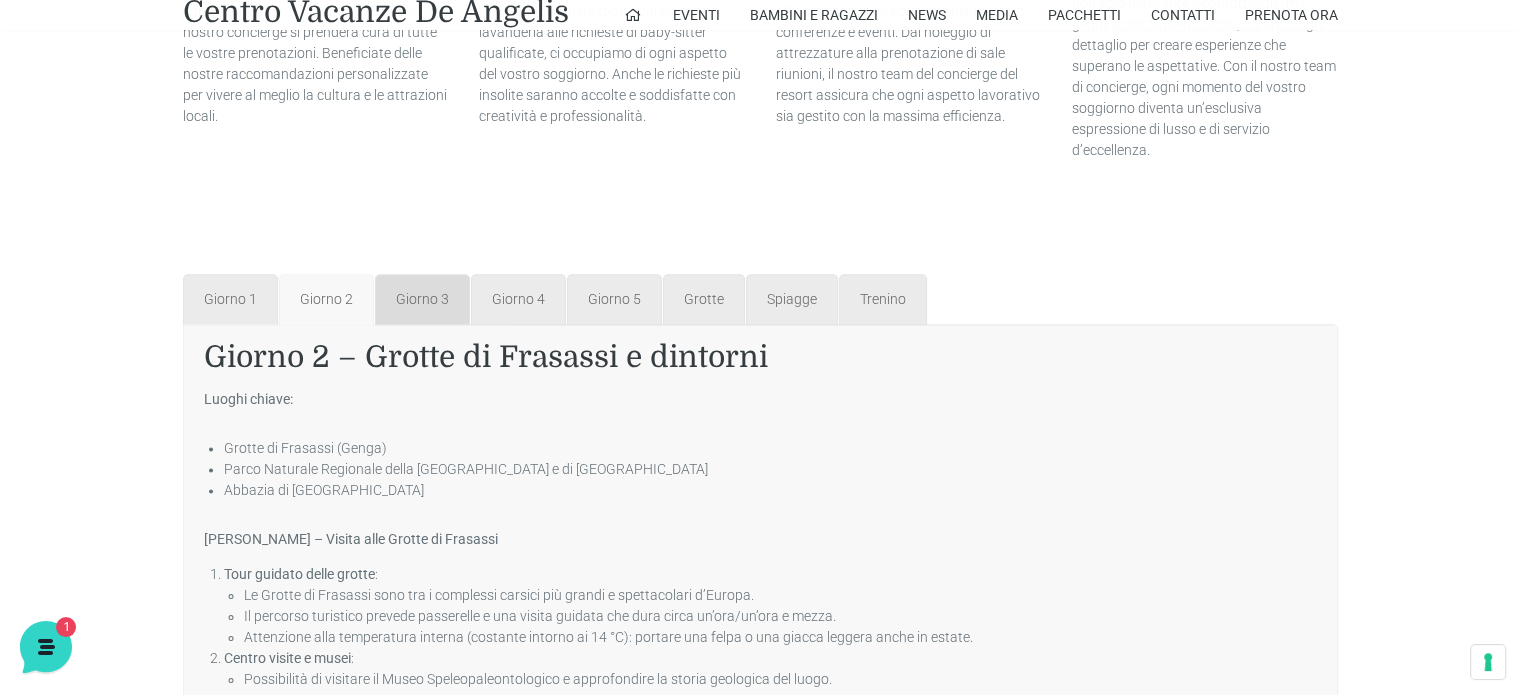 click on "Giorno 3" at bounding box center (422, 299) 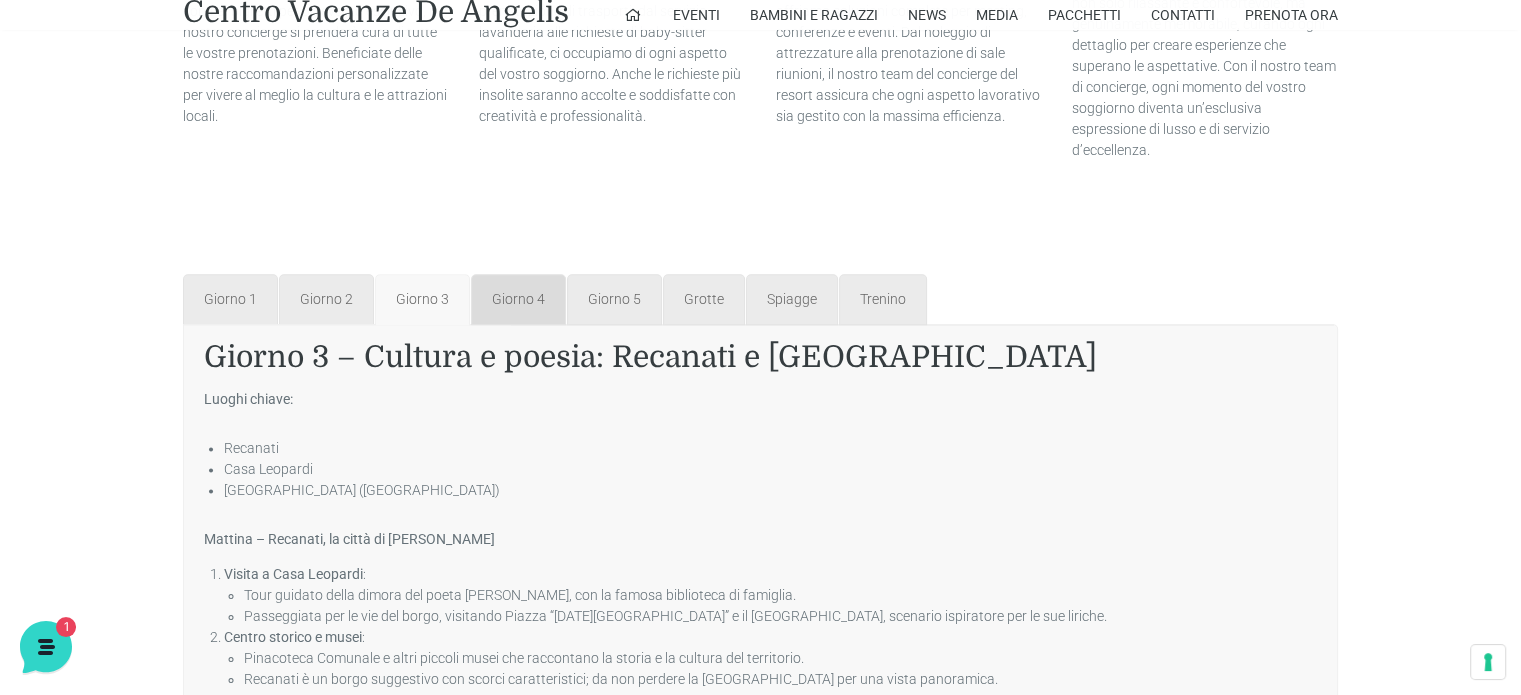 click on "Giorno 4" at bounding box center (518, 299) 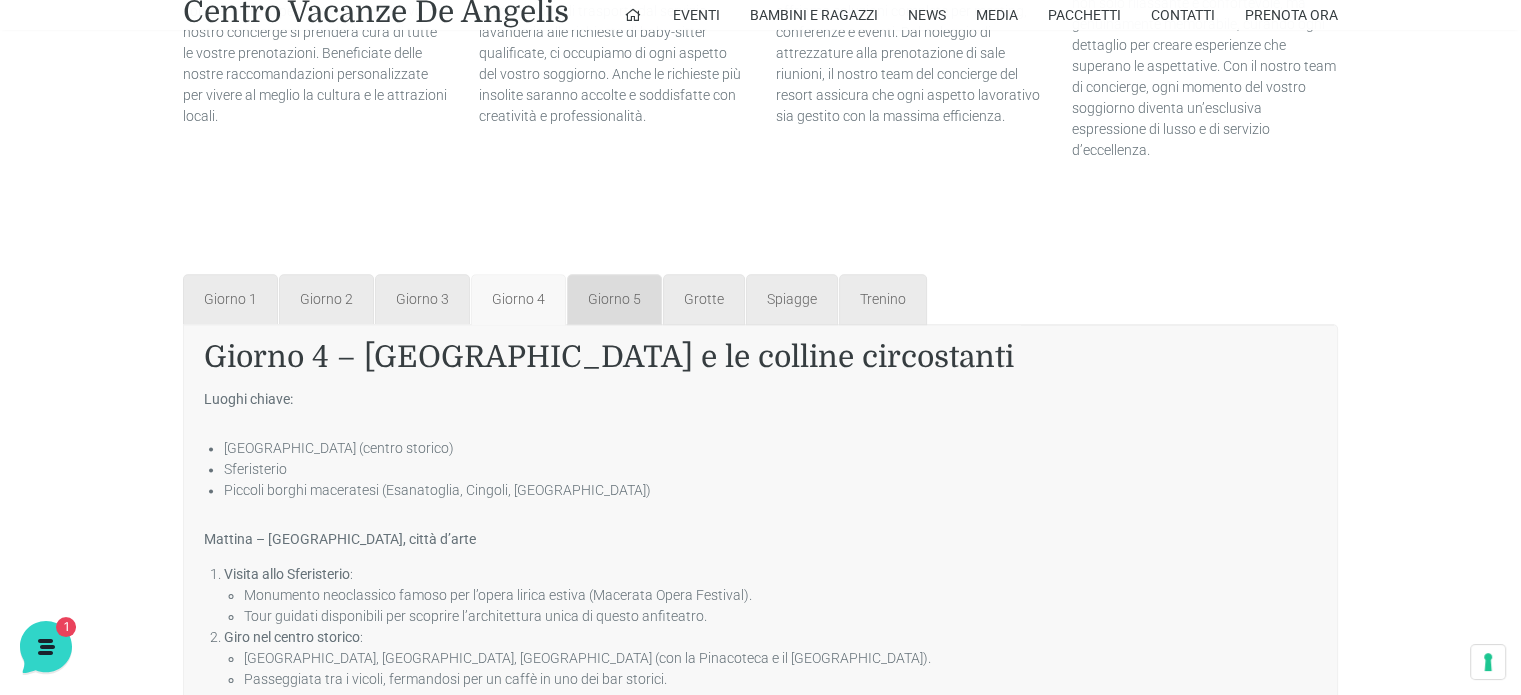 click on "Giorno 5" at bounding box center [614, 299] 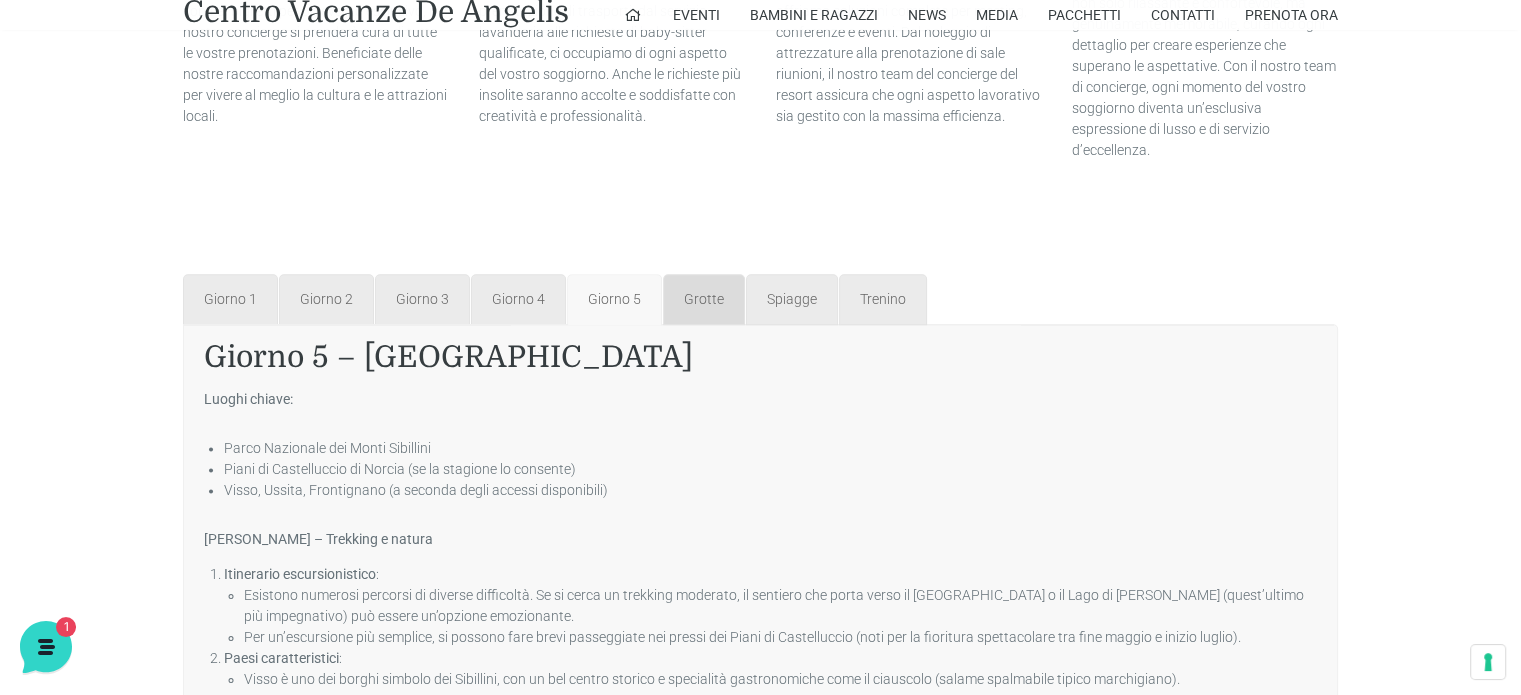 click on "Grotte" at bounding box center [704, 299] 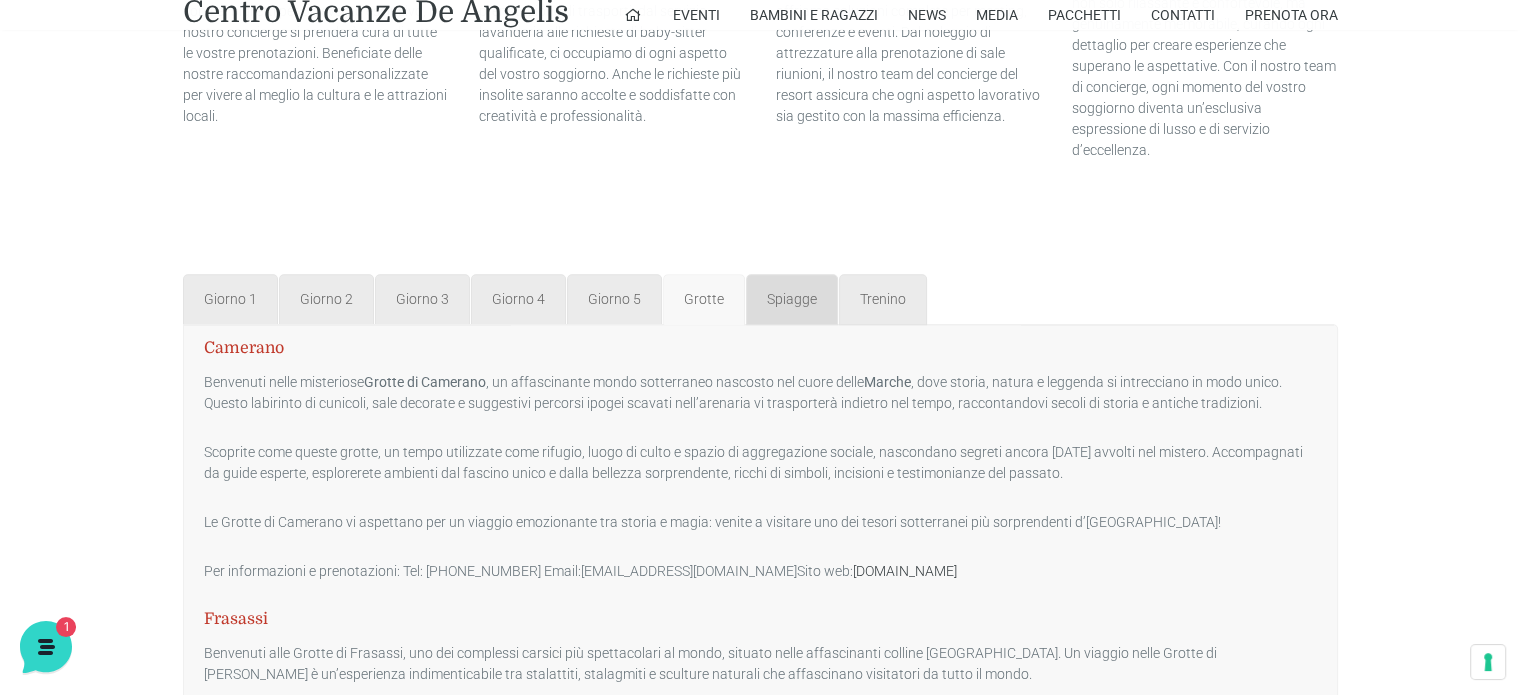 click on "Spiagge" at bounding box center [792, 299] 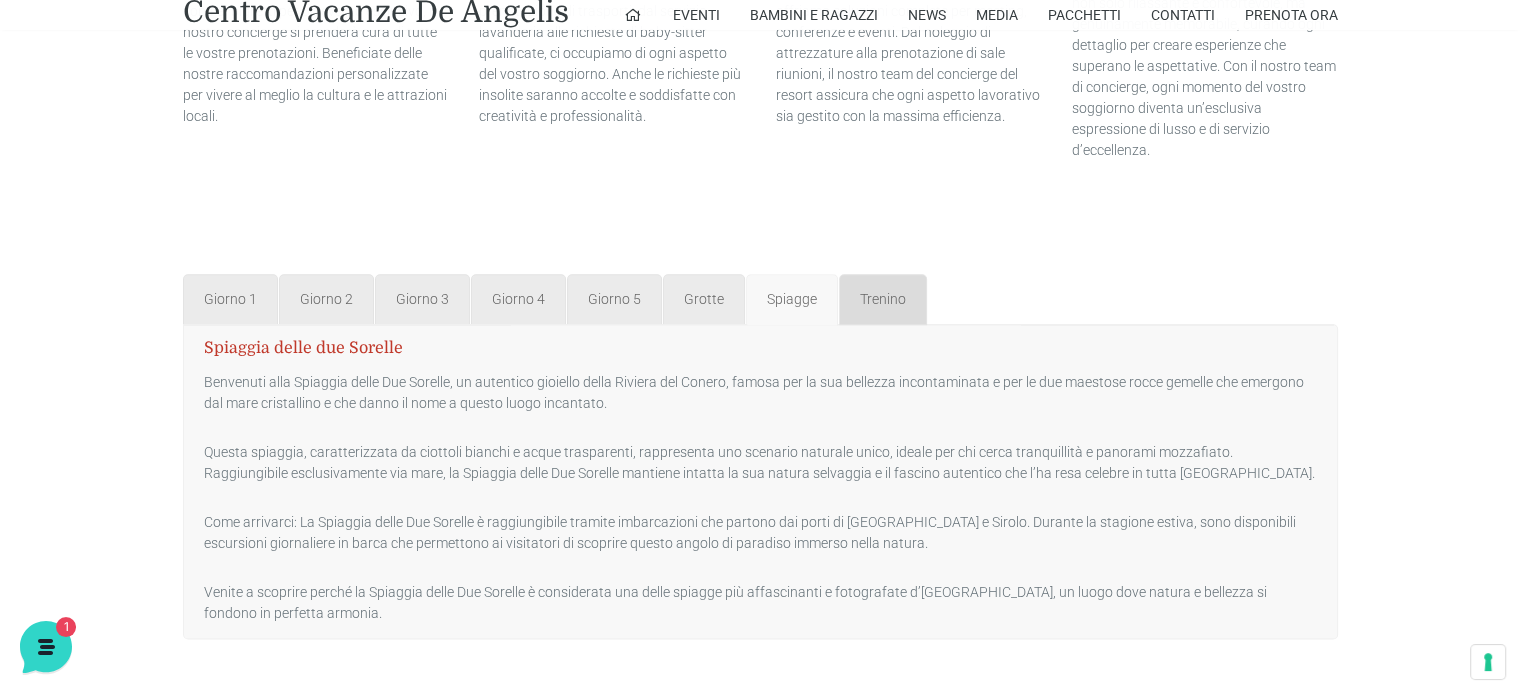 click on "Trenino" at bounding box center (883, 299) 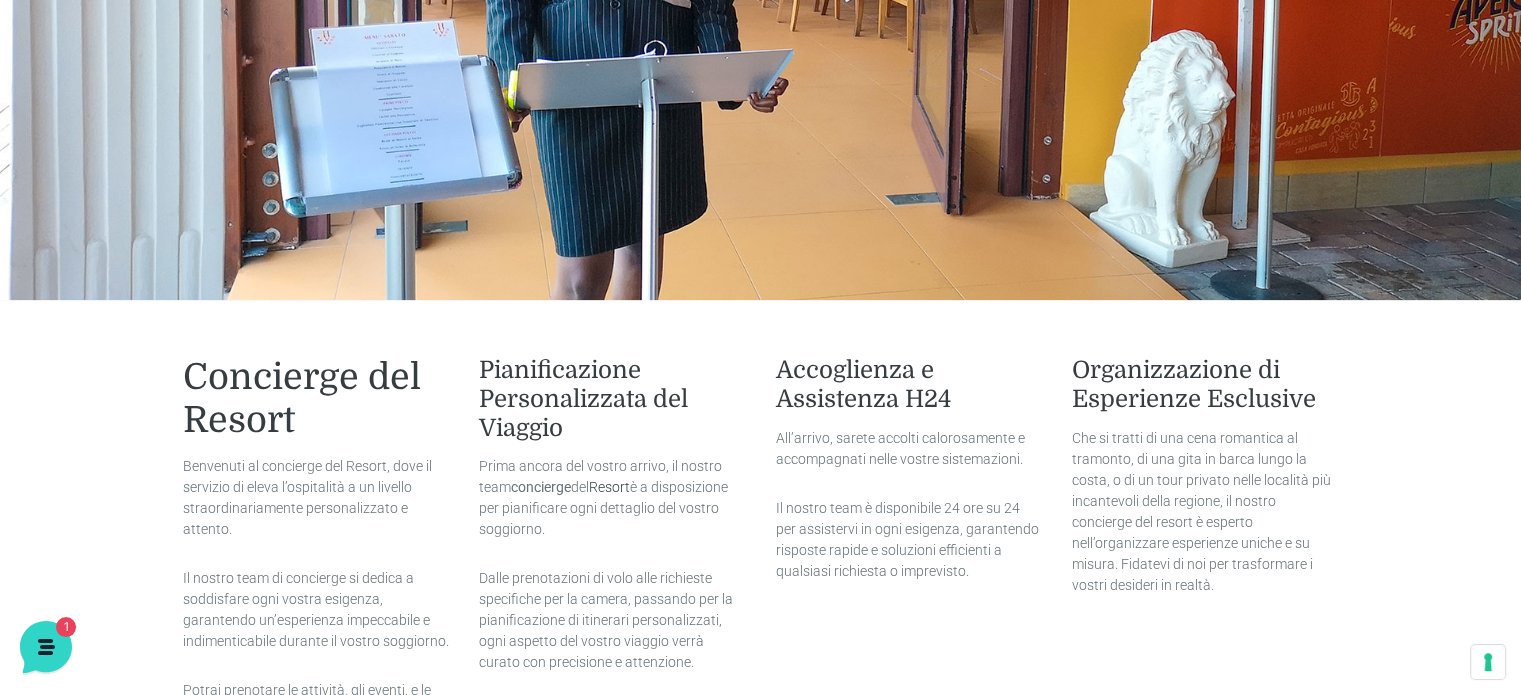 scroll, scrollTop: 0, scrollLeft: 0, axis: both 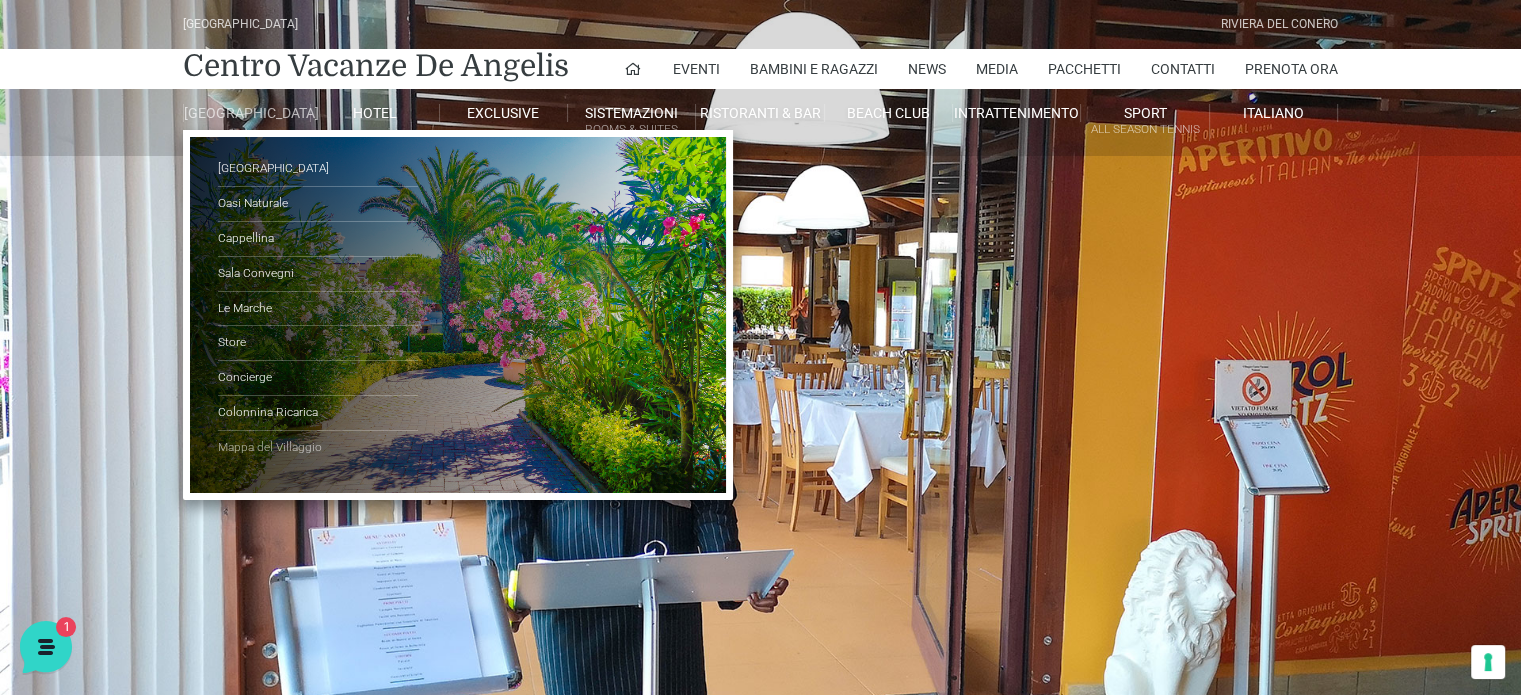 click on "Mappa del Villaggio" at bounding box center [318, 448] 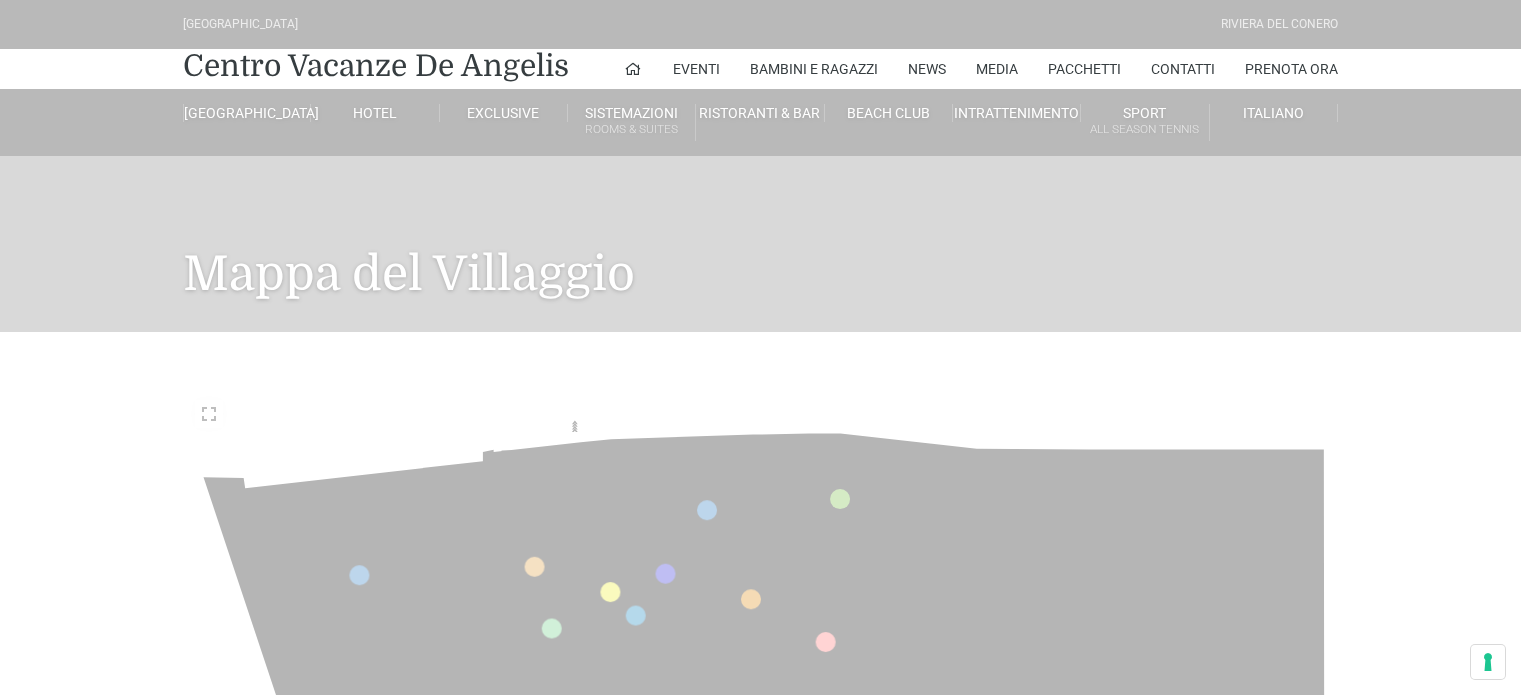 scroll, scrollTop: 0, scrollLeft: 0, axis: both 